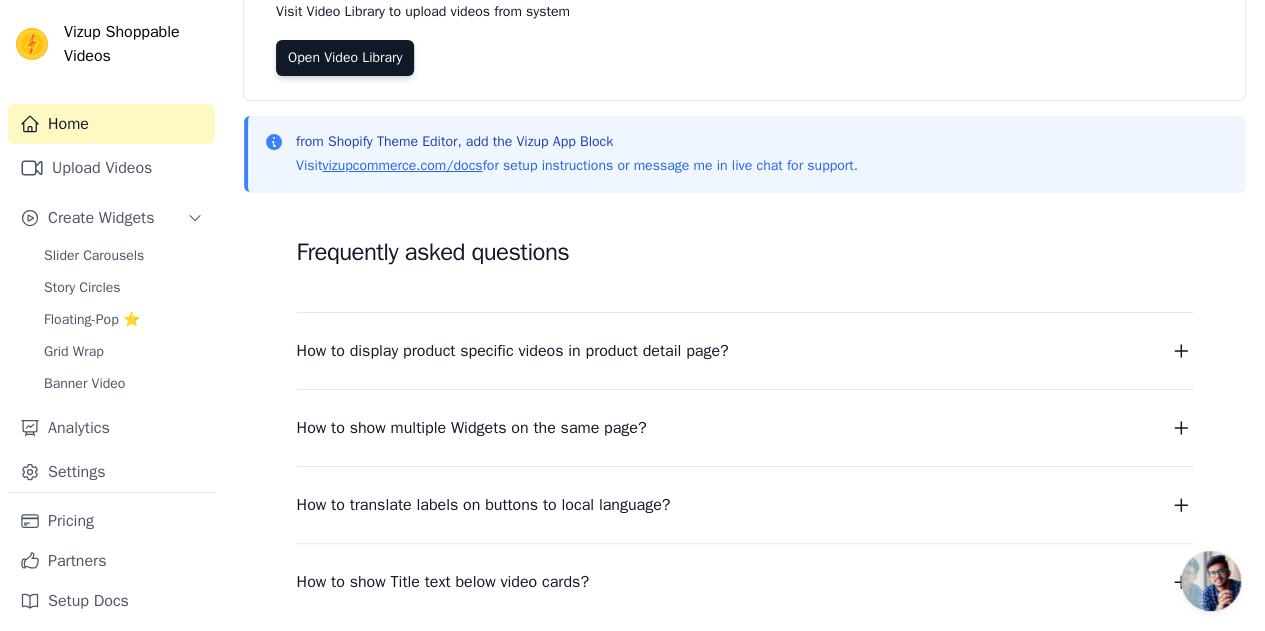 scroll, scrollTop: 0, scrollLeft: 0, axis: both 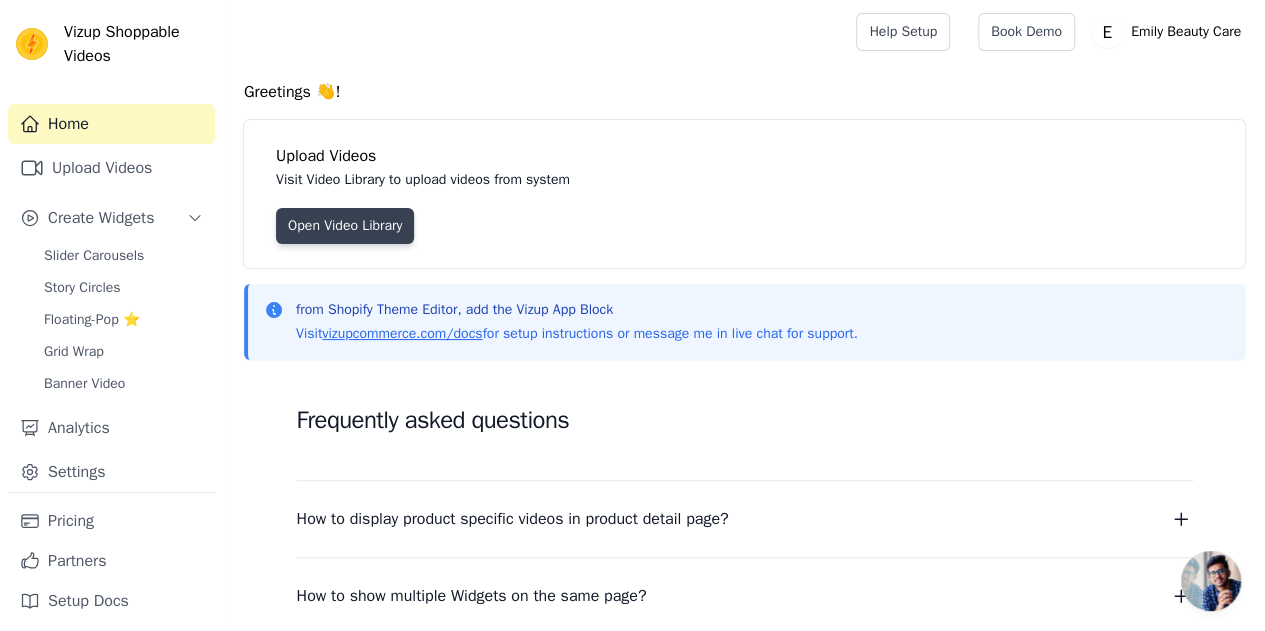 click on "Open Video Library" at bounding box center [345, 226] 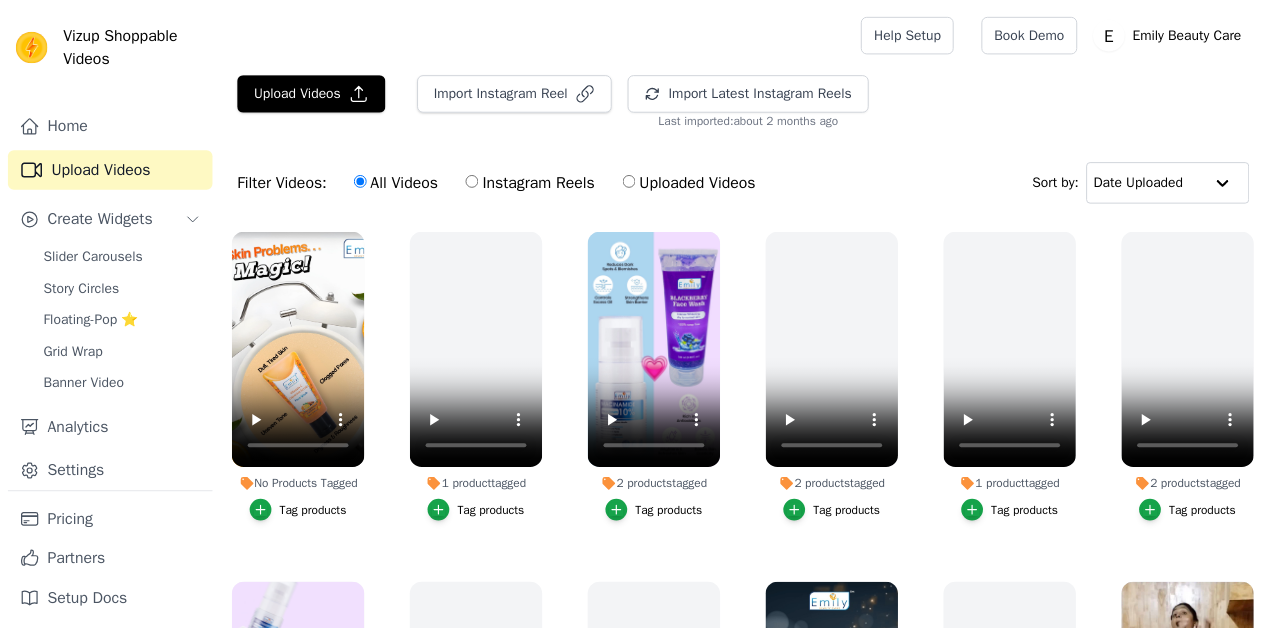 scroll, scrollTop: 0, scrollLeft: 0, axis: both 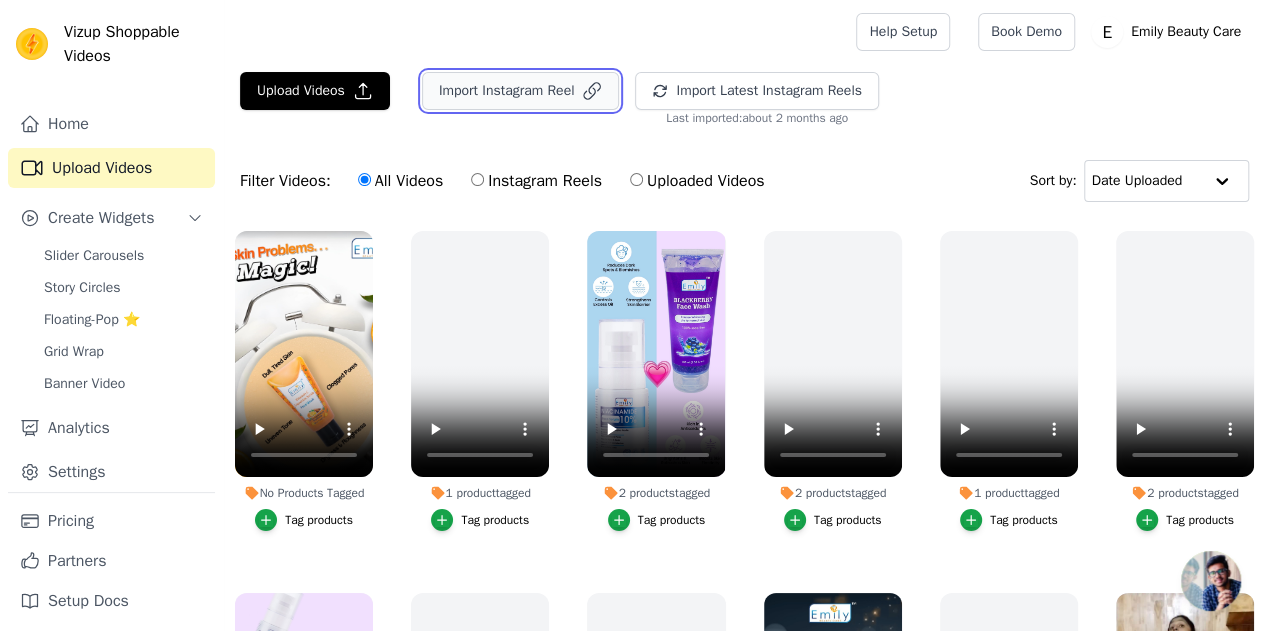 click on "Import Instagram Reel" at bounding box center [521, 91] 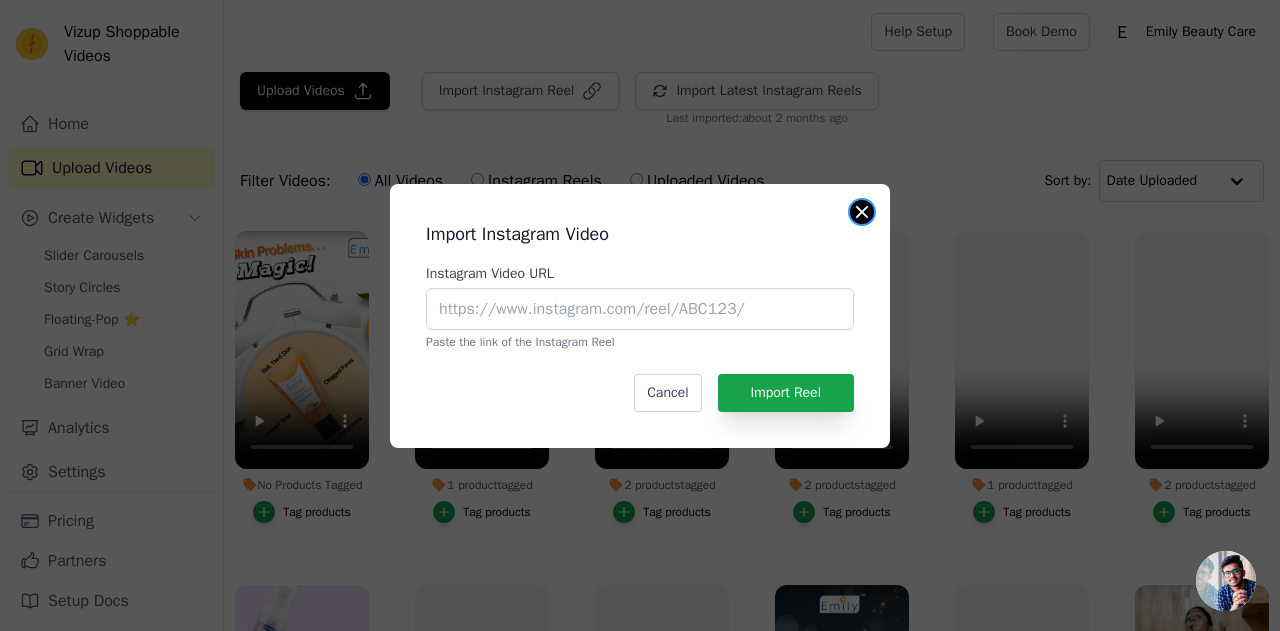 click at bounding box center [862, 212] 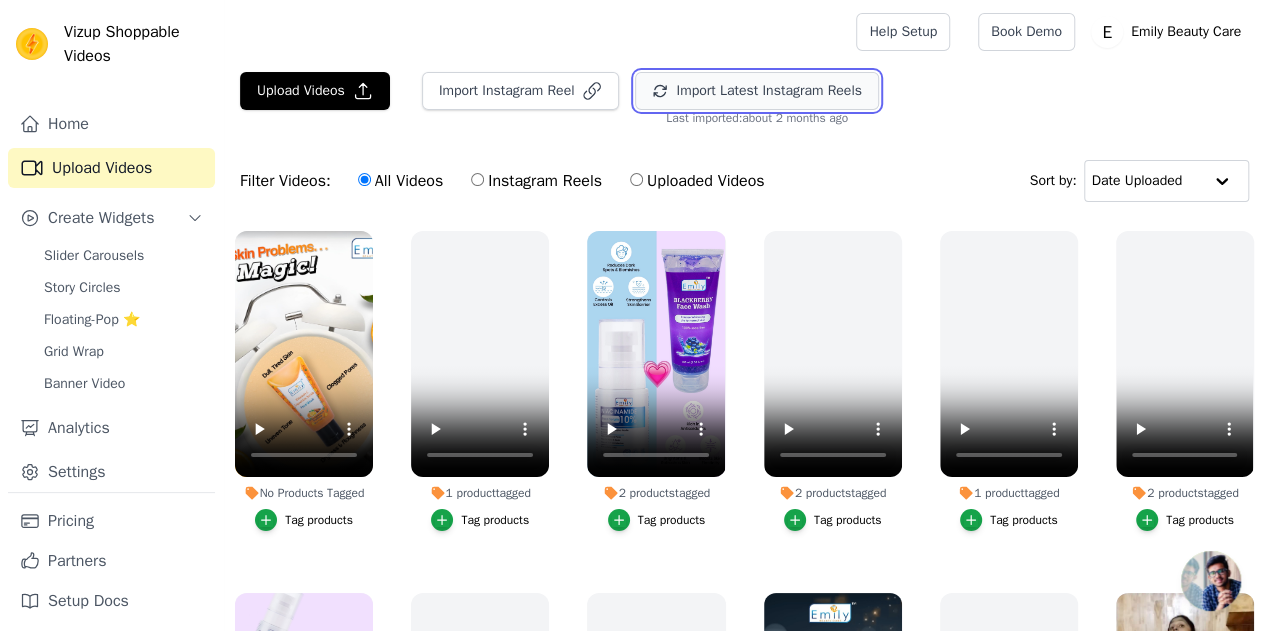 click on "Import Latest Instagram Reels" at bounding box center (756, 91) 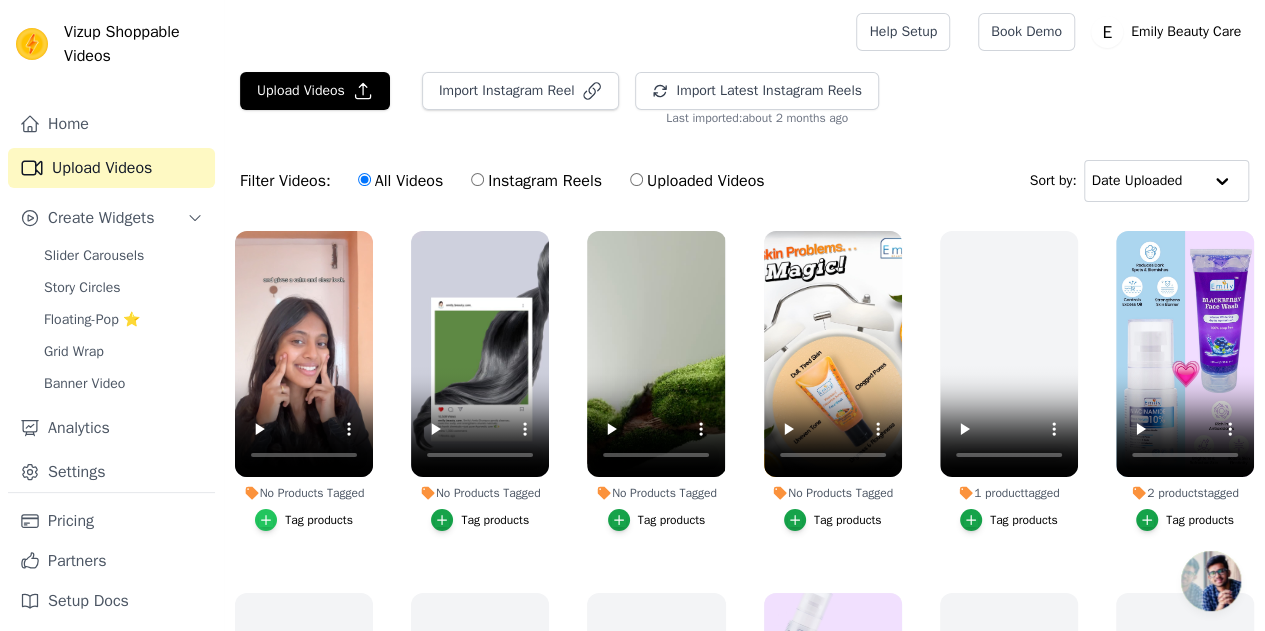 click 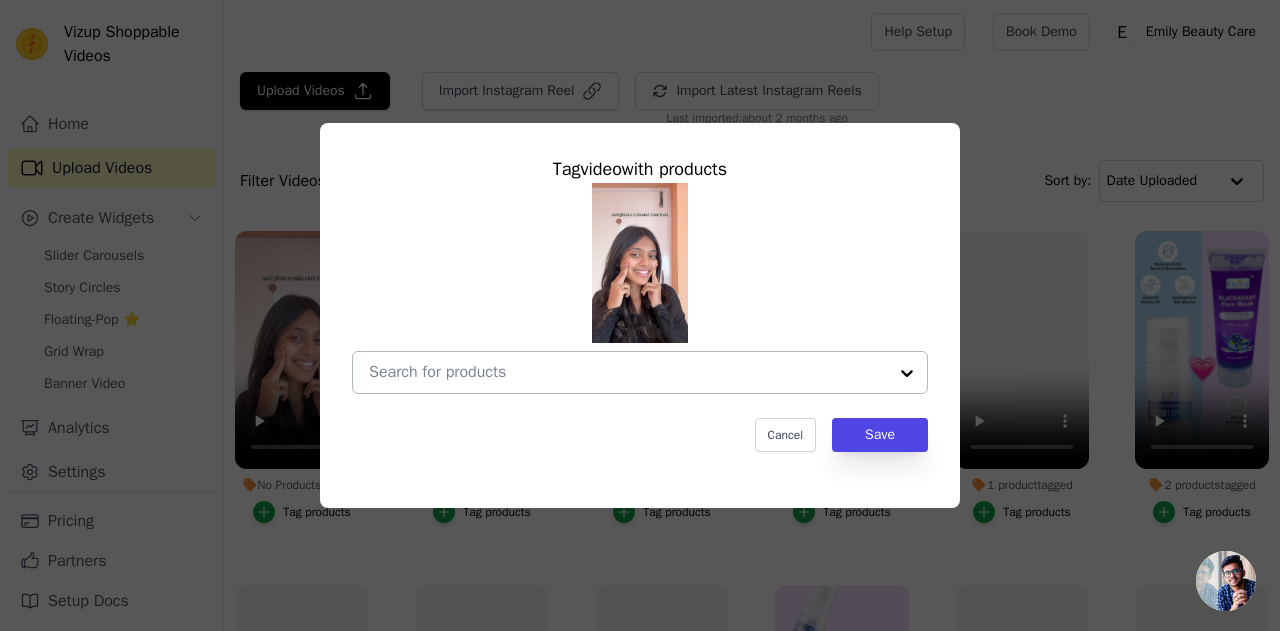 click on "No Products Tagged     Tag  video  with products                         Cancel   Save     Tag products" at bounding box center [628, 372] 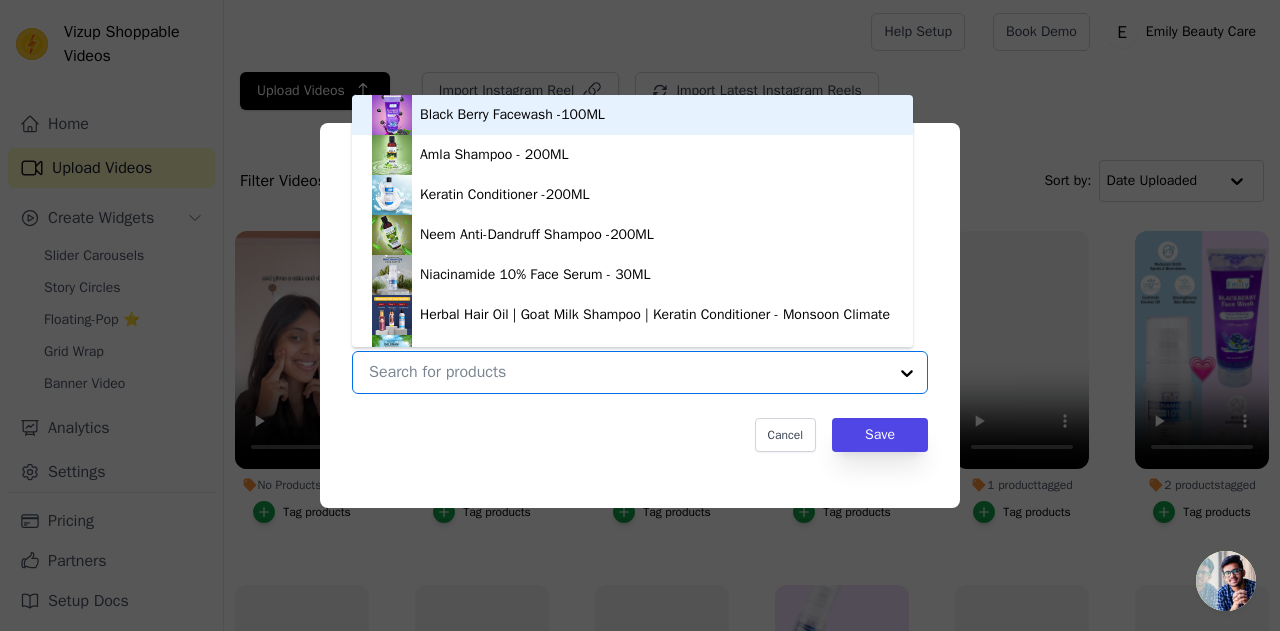 scroll, scrollTop: 28, scrollLeft: 0, axis: vertical 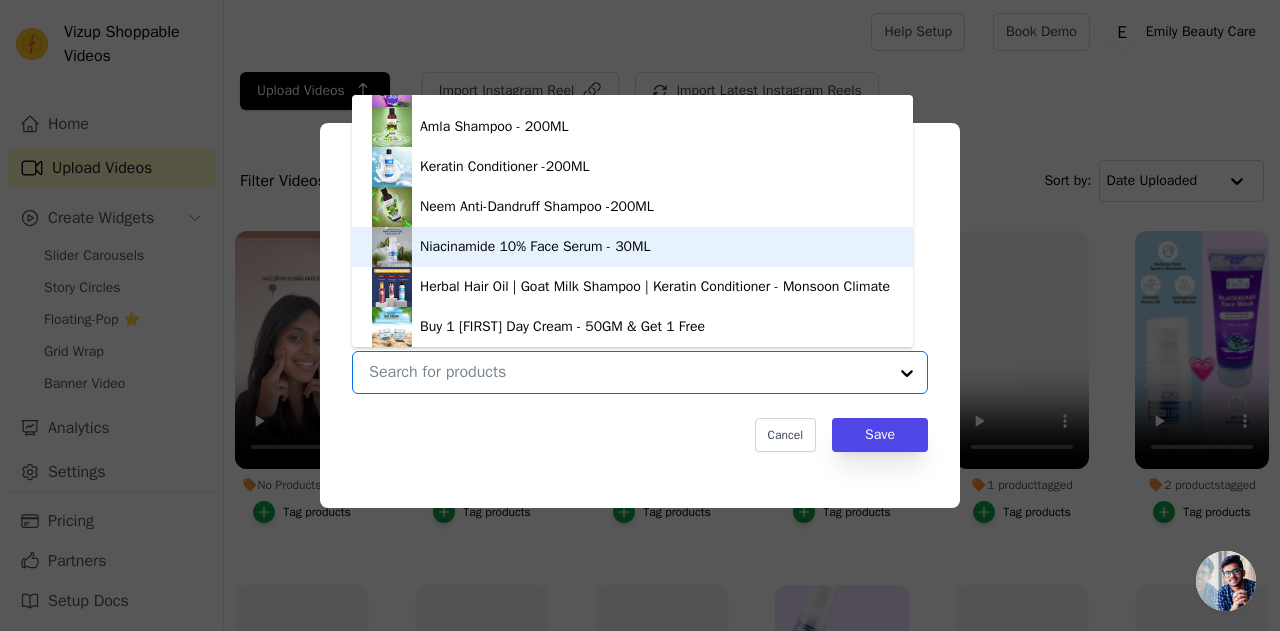 click on "Niacinamide 10%  Face Serum - 30ML" at bounding box center (535, 247) 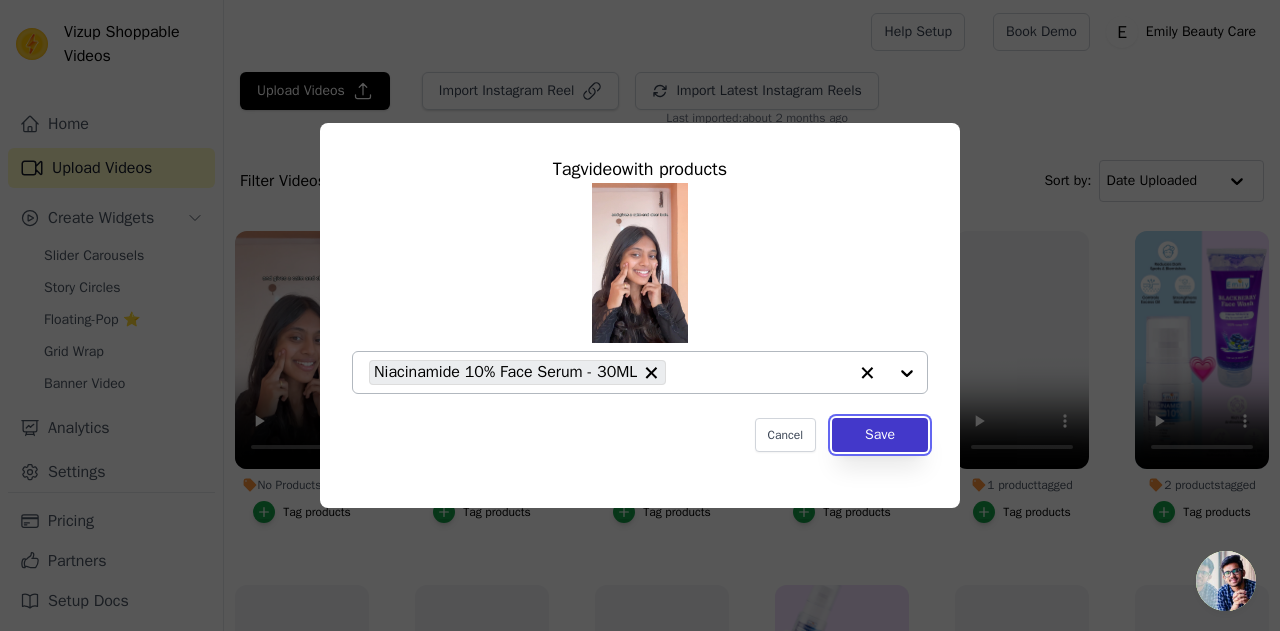 click on "Save" at bounding box center (880, 435) 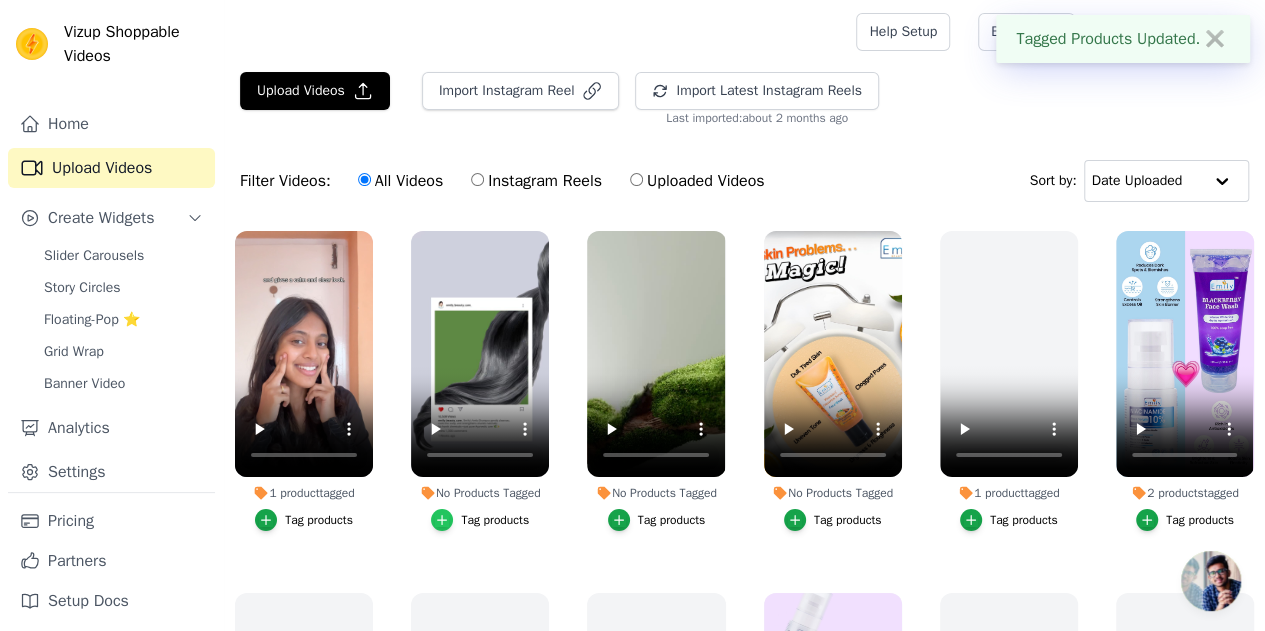 click 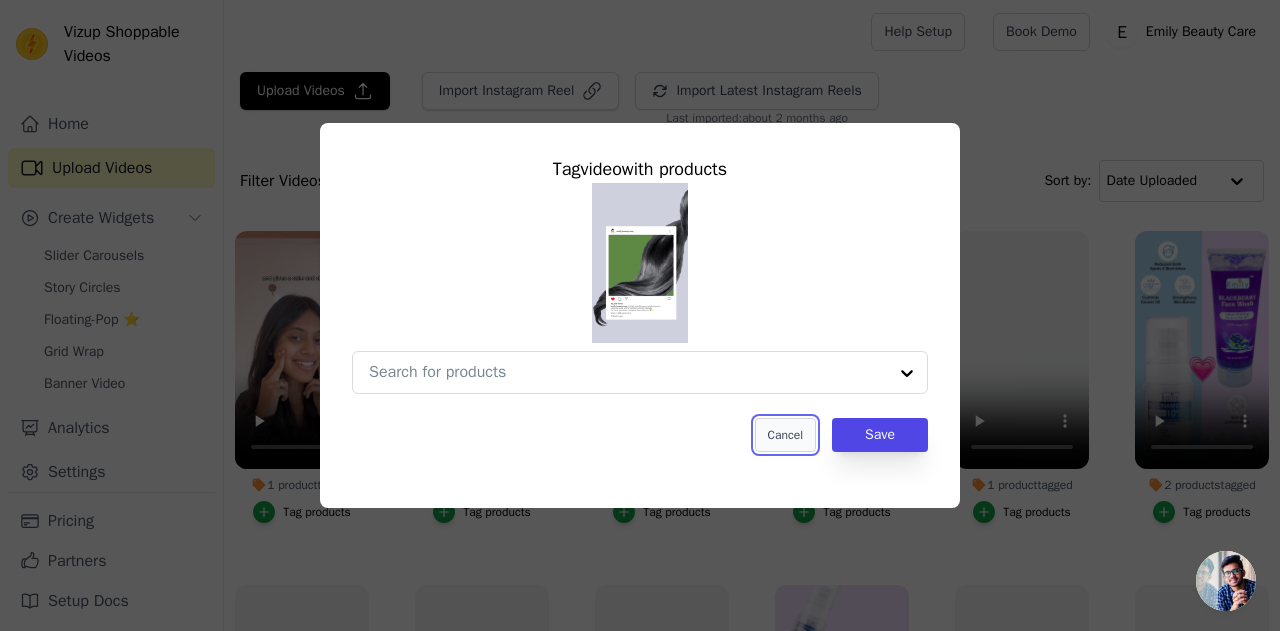 click on "Cancel" at bounding box center [785, 435] 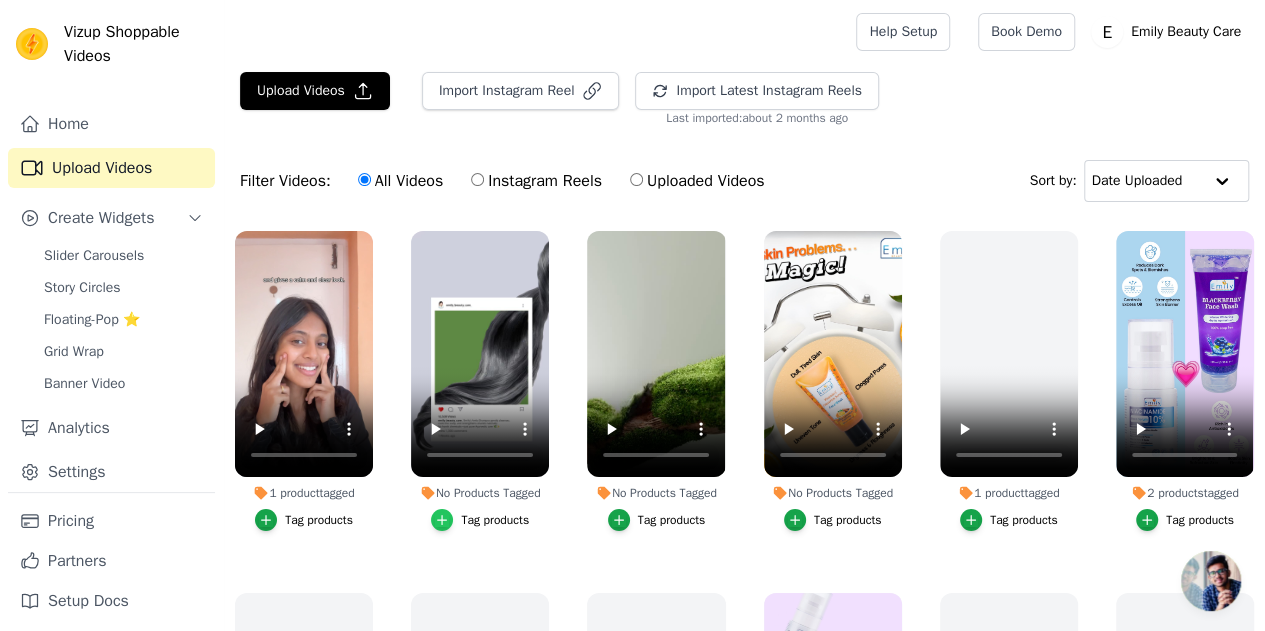 click 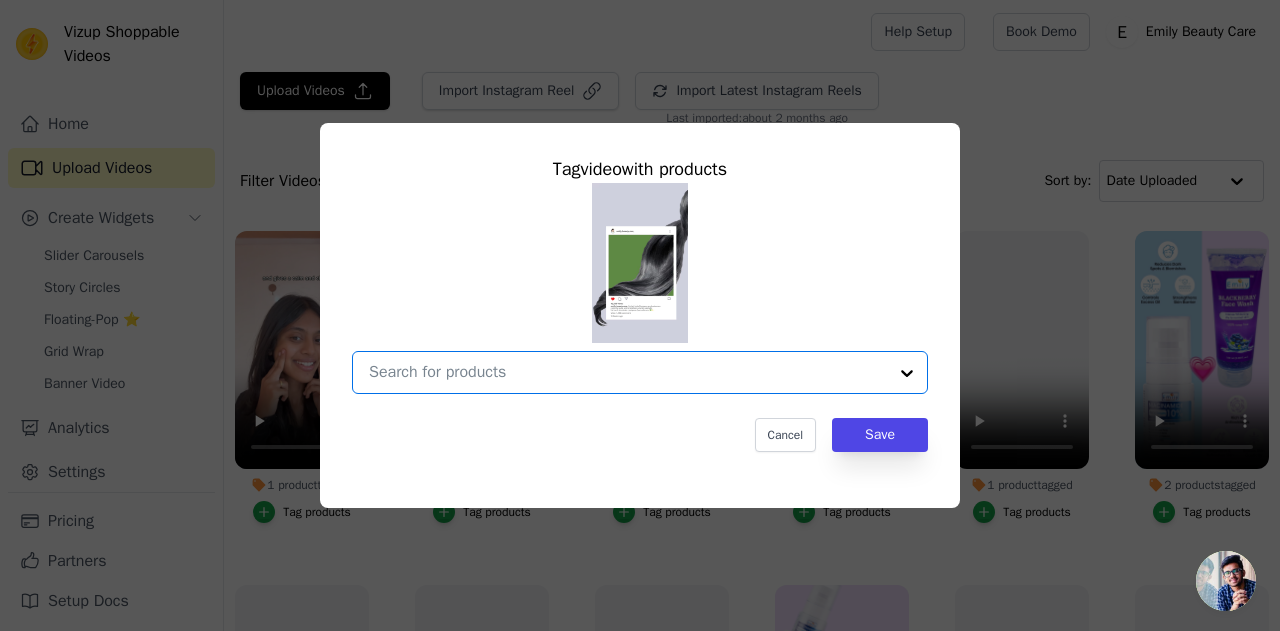 click on "No Products Tagged     Tag  video  with products       Option undefined, selected.   Select is focused, type to refine list, press down to open the menu.                   Cancel   Save     Tag products" at bounding box center [628, 372] 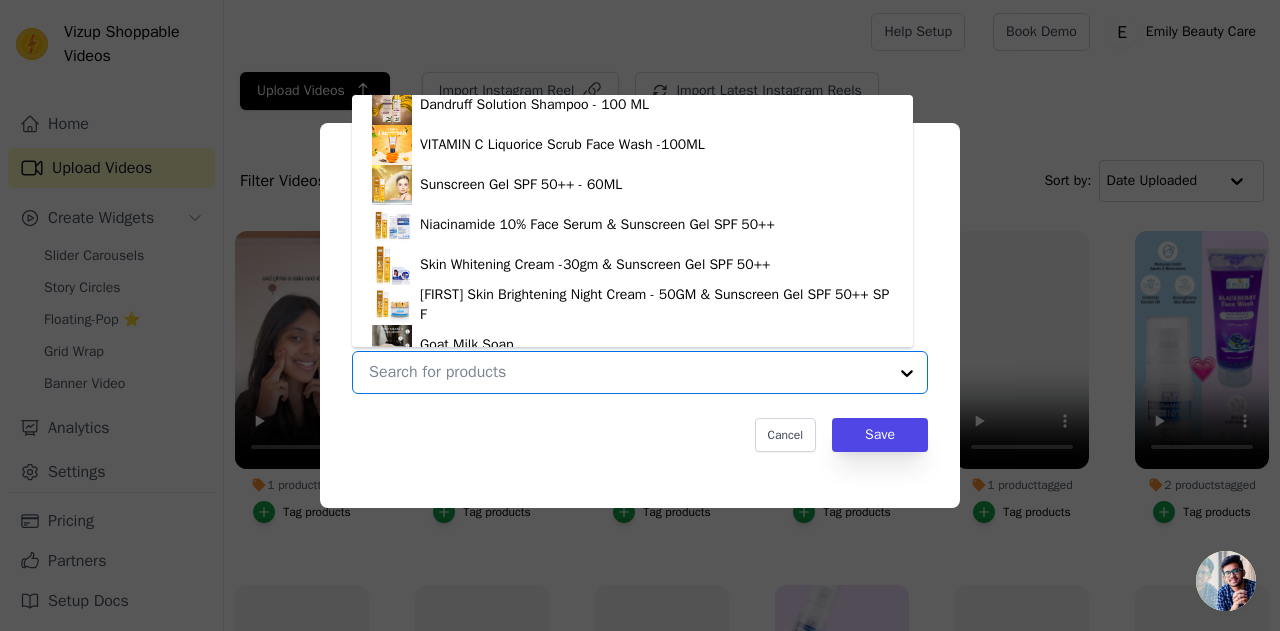 scroll, scrollTop: 0, scrollLeft: 0, axis: both 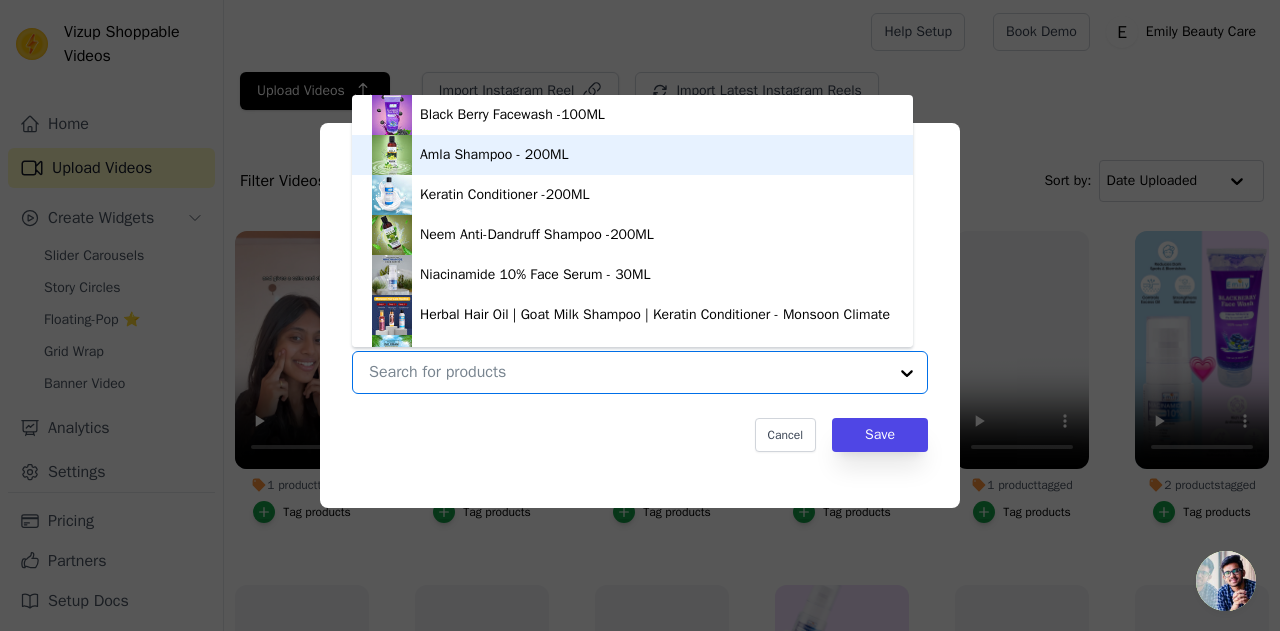 click on "Amla Shampoo - 200ML" at bounding box center [494, 155] 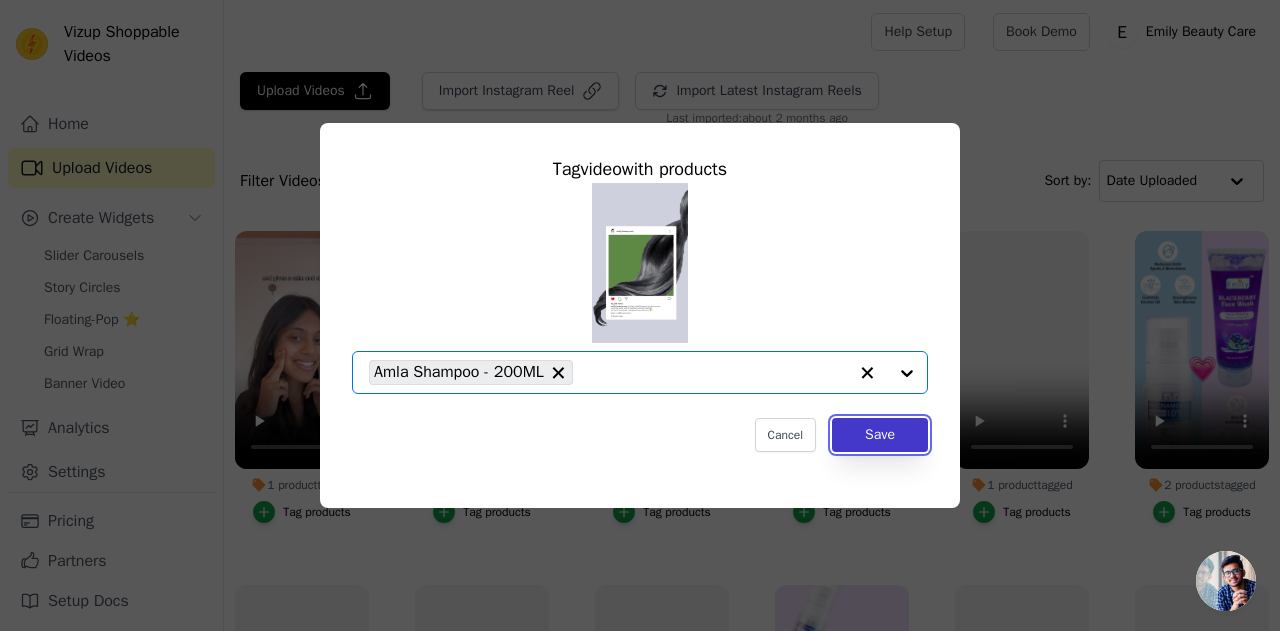 click on "Save" at bounding box center (880, 435) 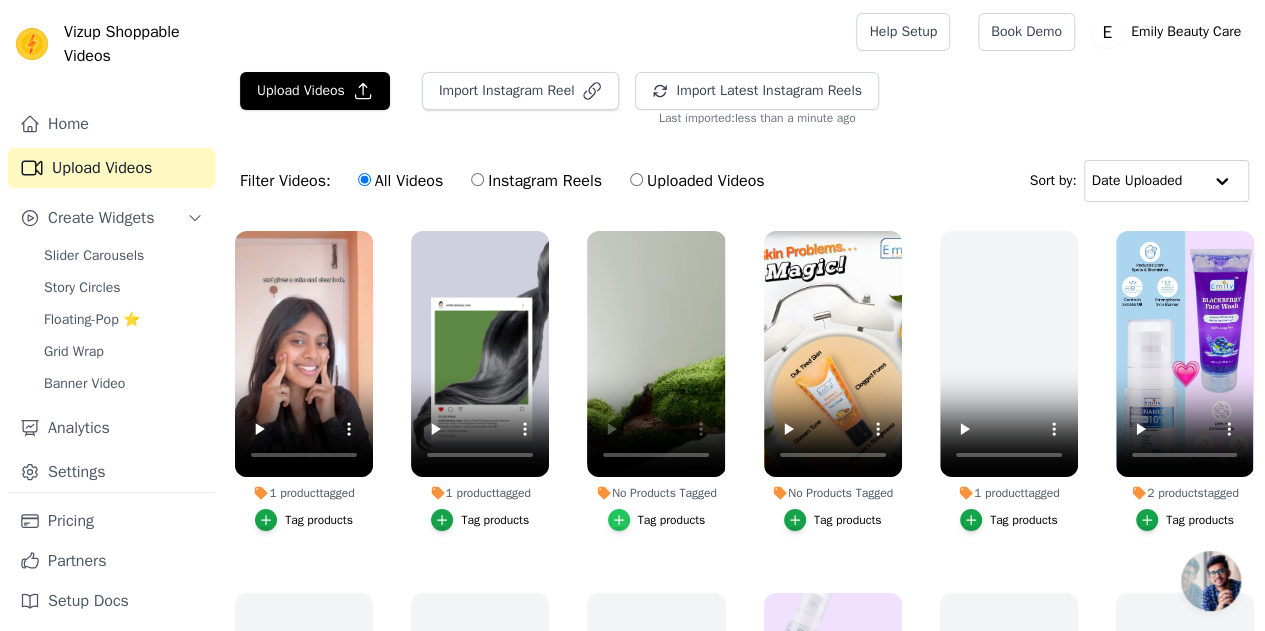click 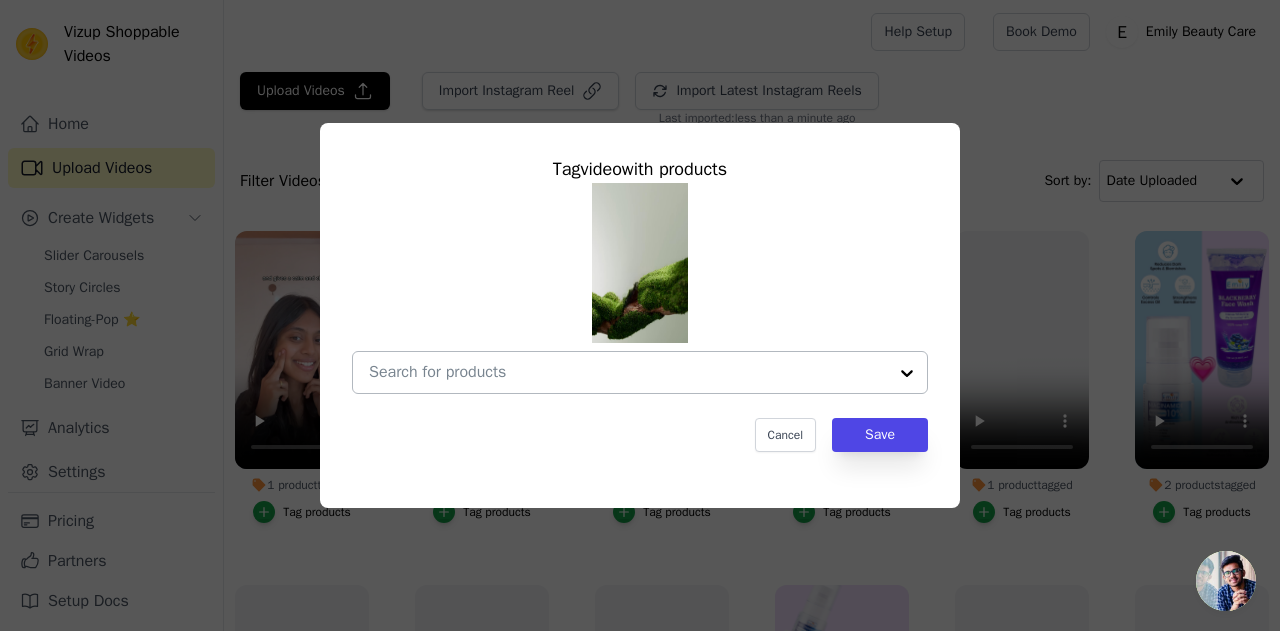 click at bounding box center [628, 372] 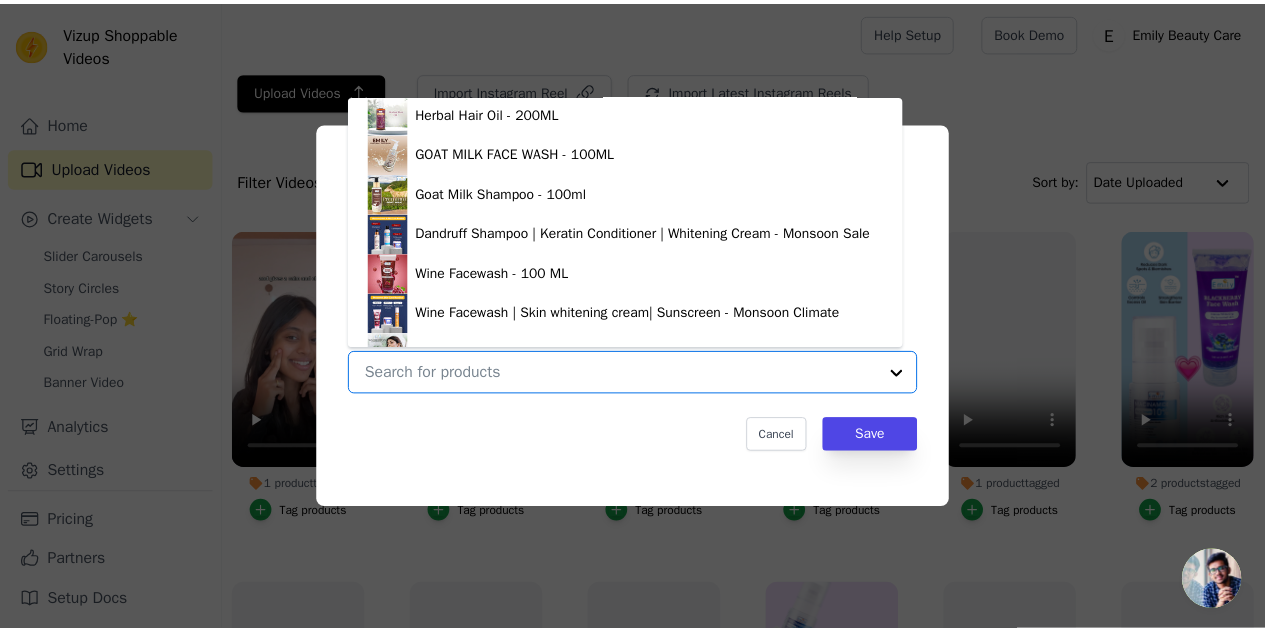 scroll, scrollTop: 788, scrollLeft: 0, axis: vertical 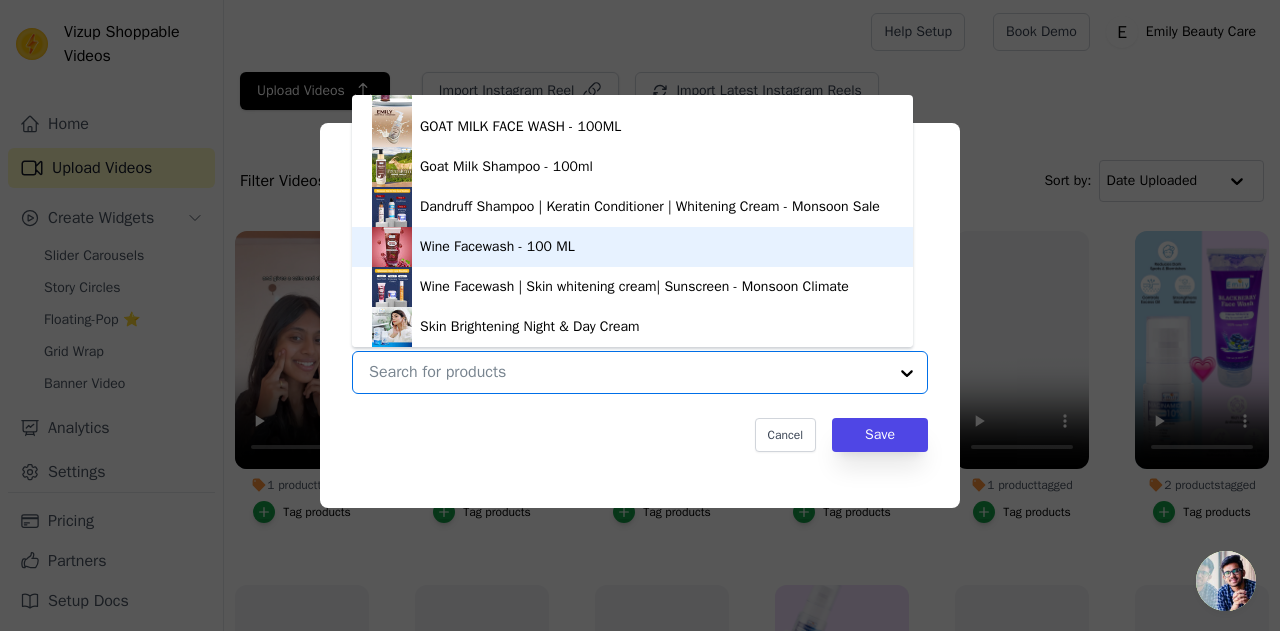 click on "Wine Facewash - 100 ML" at bounding box center (497, 247) 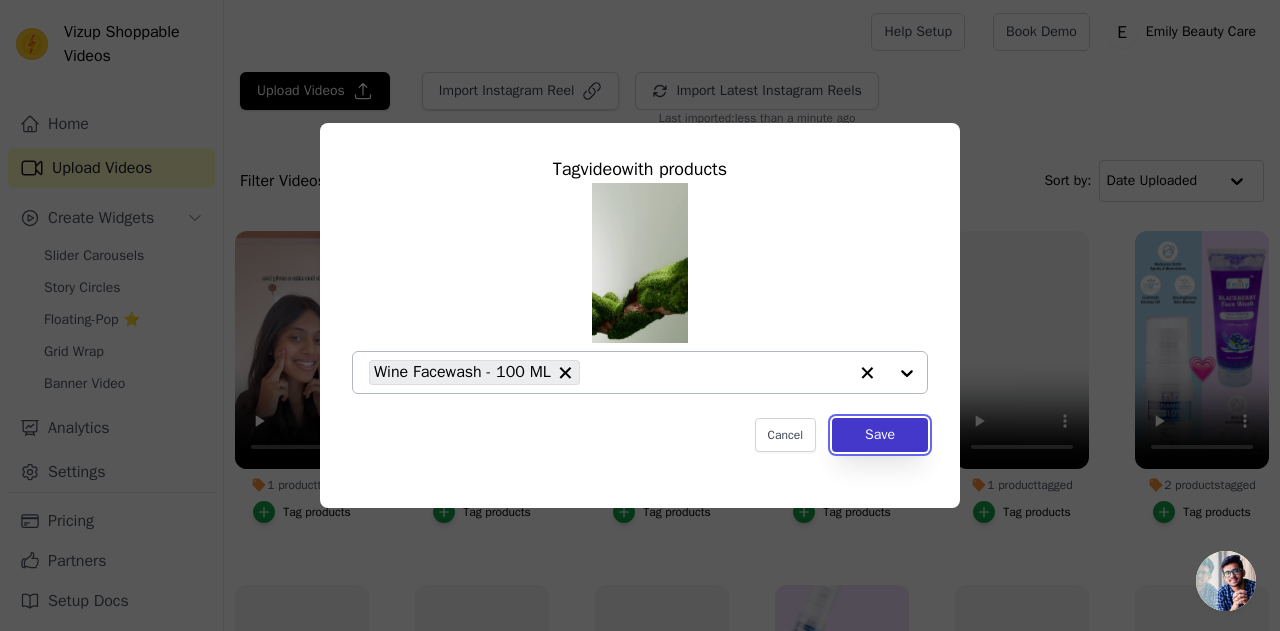 click on "Save" at bounding box center [880, 435] 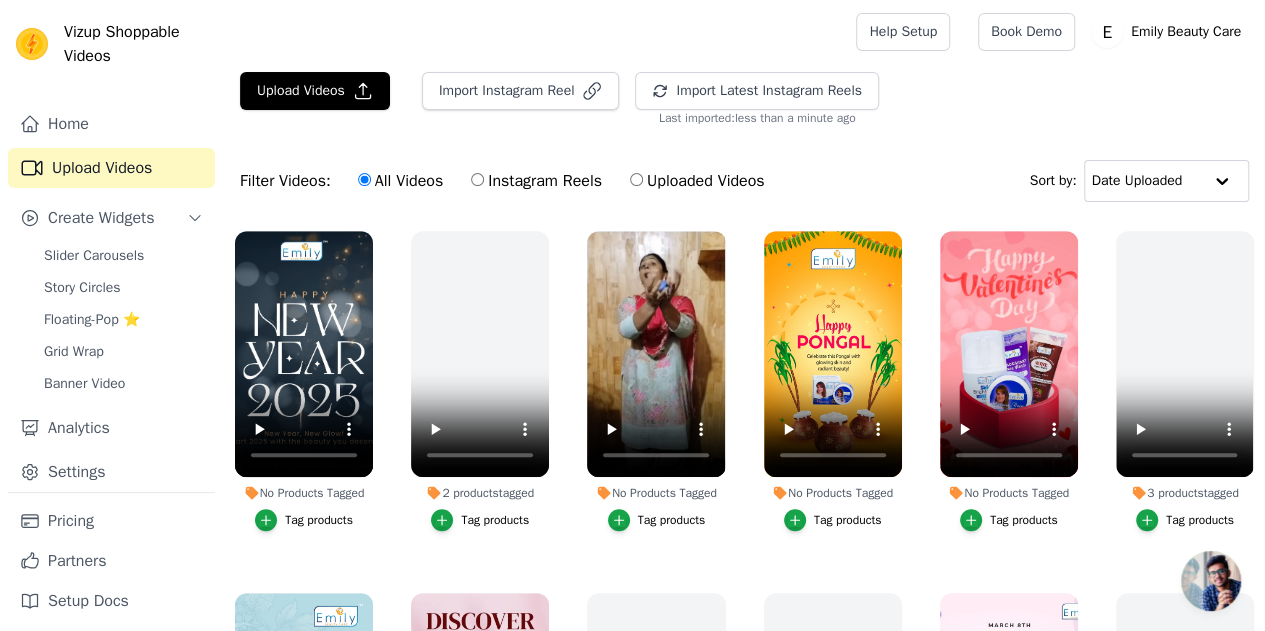 scroll, scrollTop: 800, scrollLeft: 0, axis: vertical 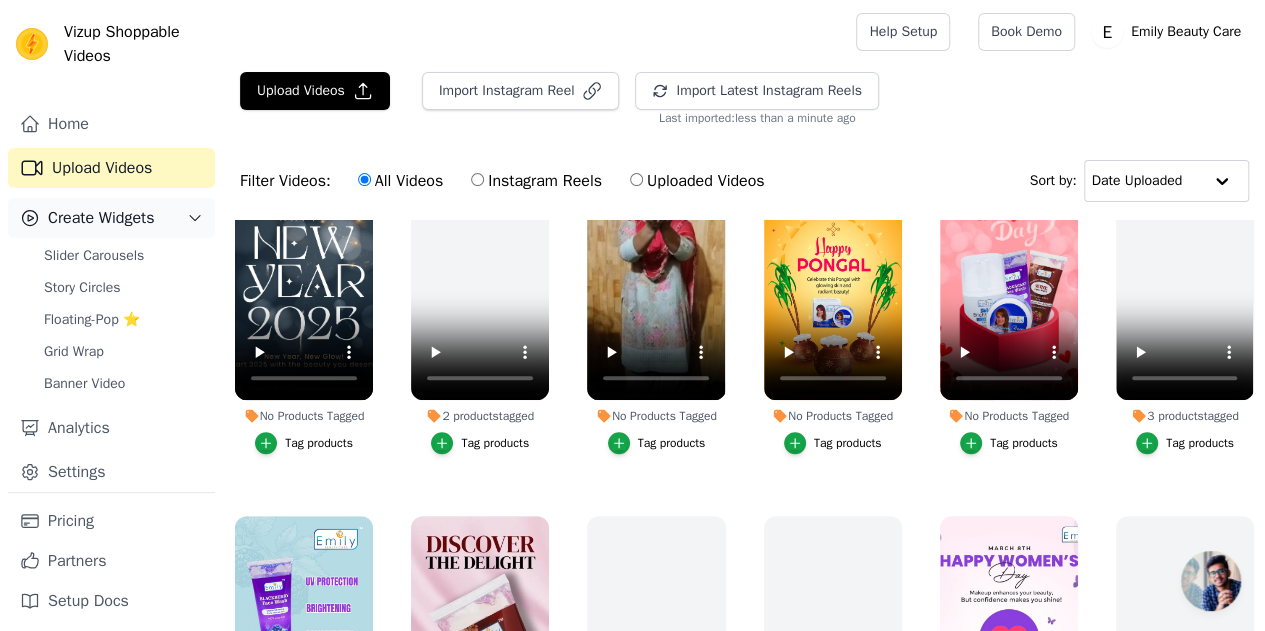 click on "Create Widgets" at bounding box center [101, 218] 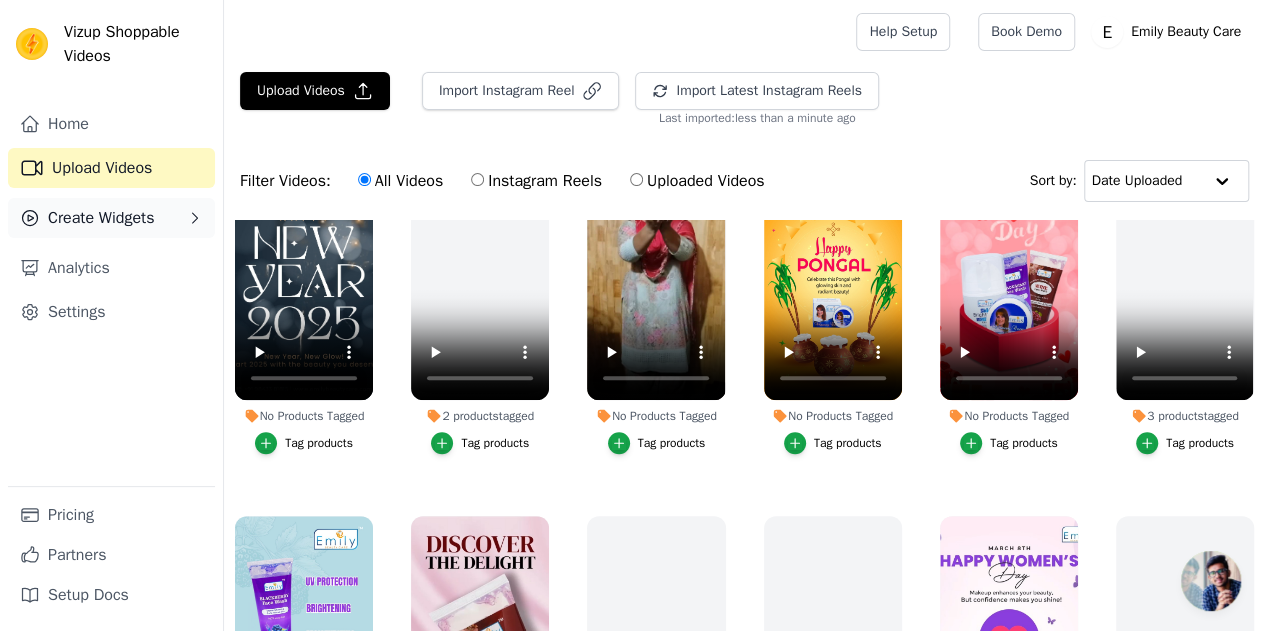 click on "Create Widgets" at bounding box center [101, 218] 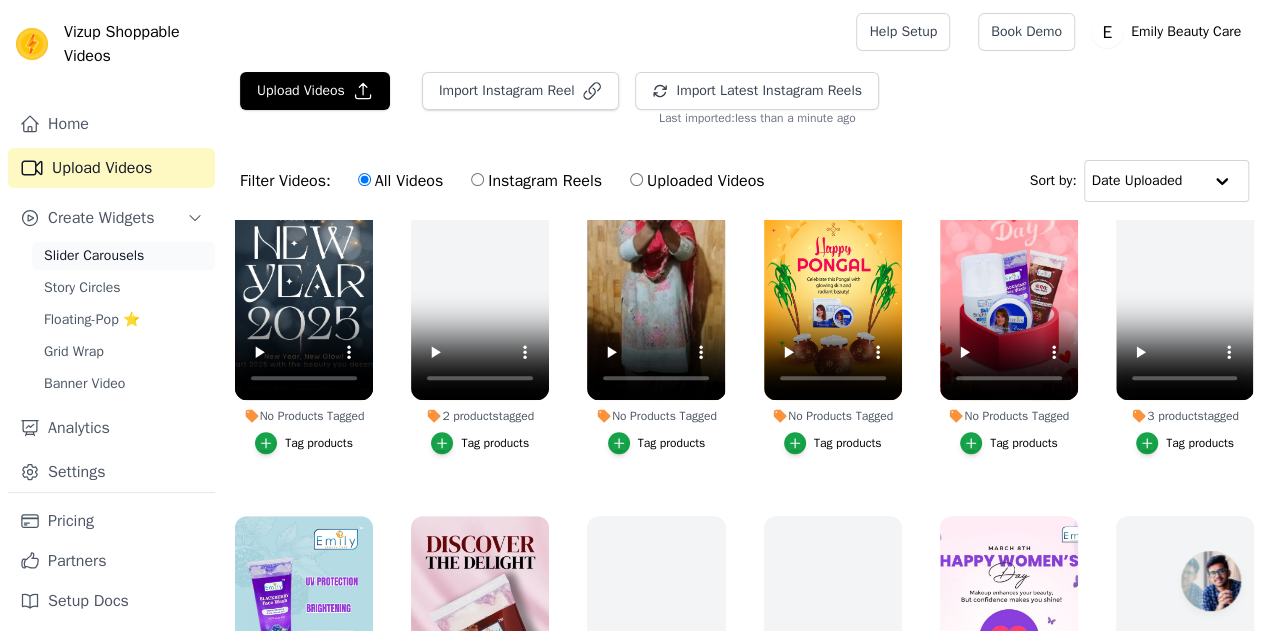 click on "Slider Carousels" at bounding box center (94, 256) 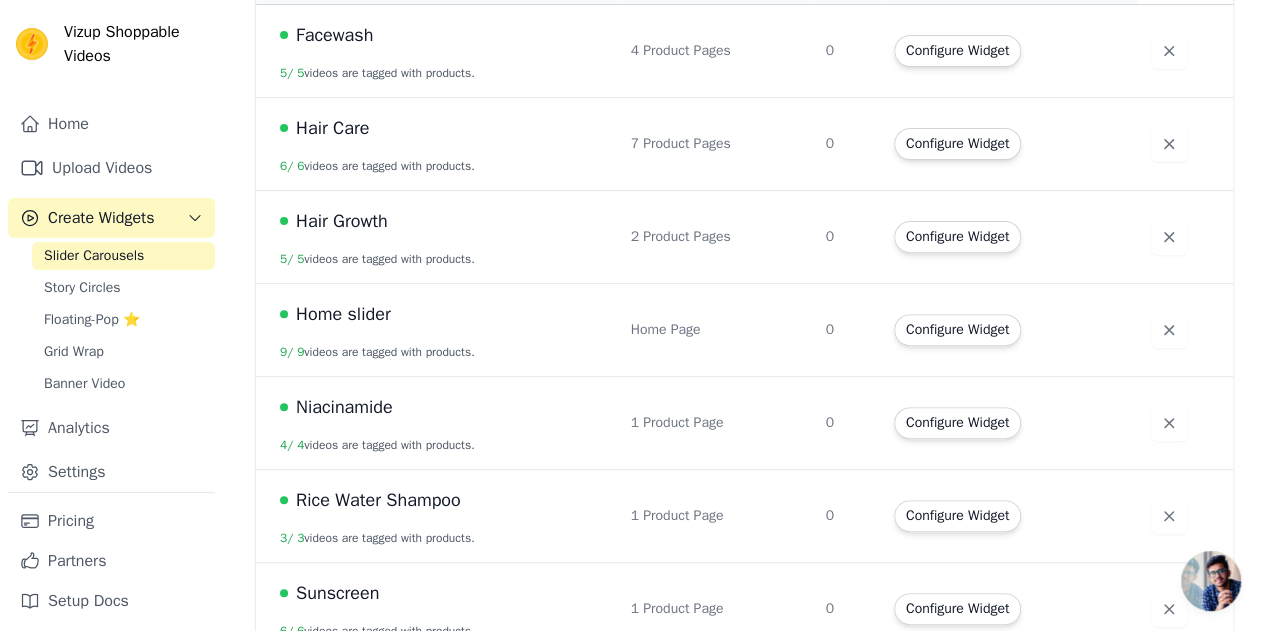 scroll, scrollTop: 270, scrollLeft: 0, axis: vertical 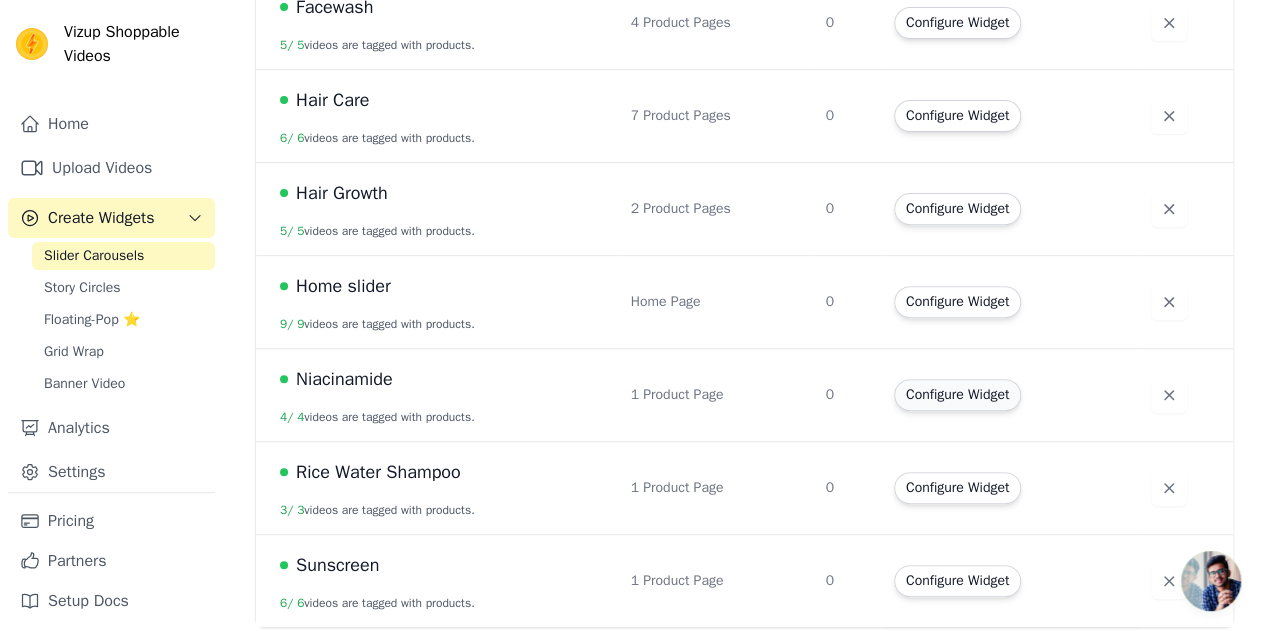 click on "Configure Widget" at bounding box center (957, 395) 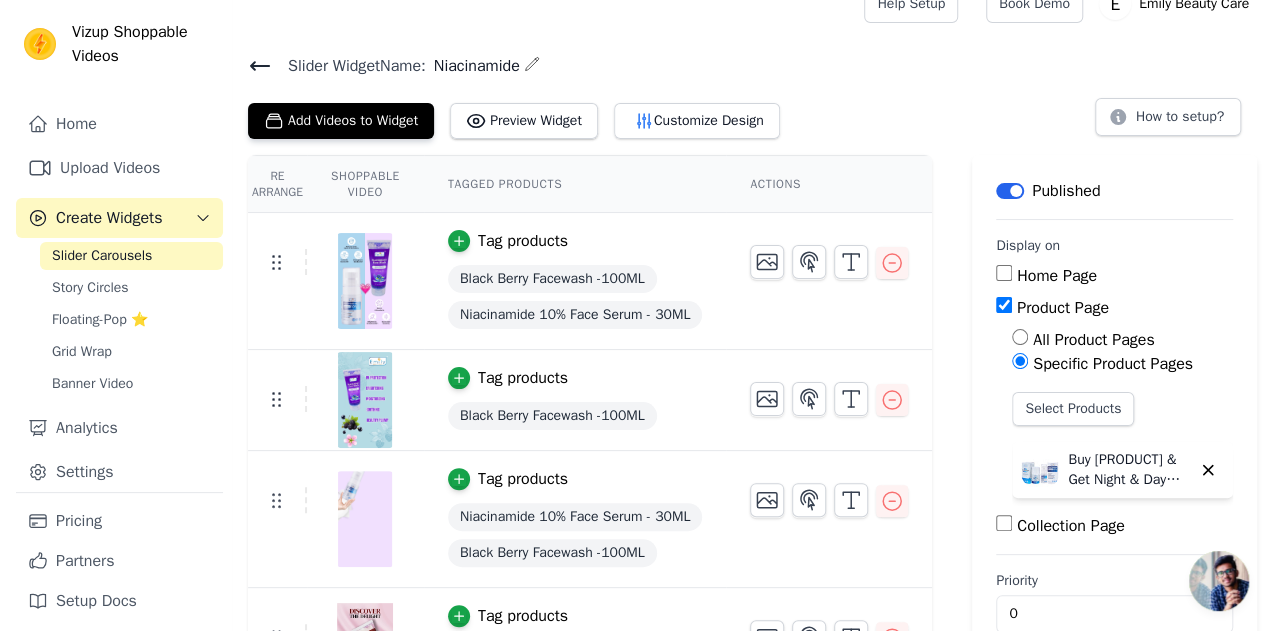 scroll, scrollTop: 0, scrollLeft: 0, axis: both 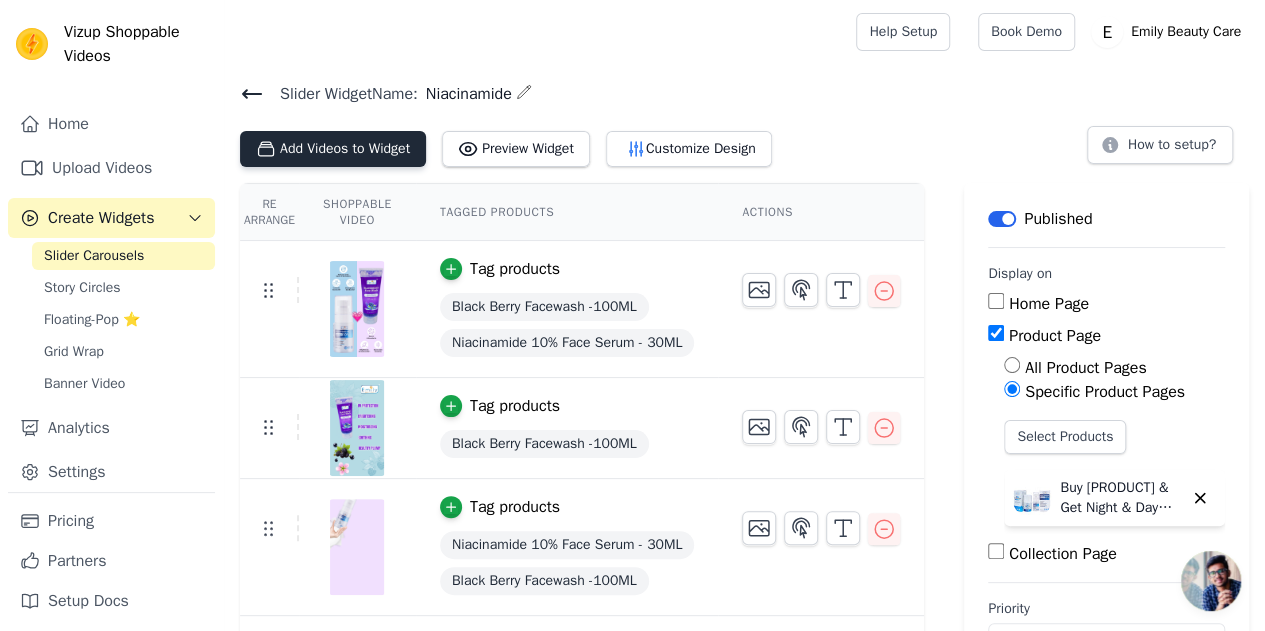 click on "Add Videos to Widget" at bounding box center [333, 149] 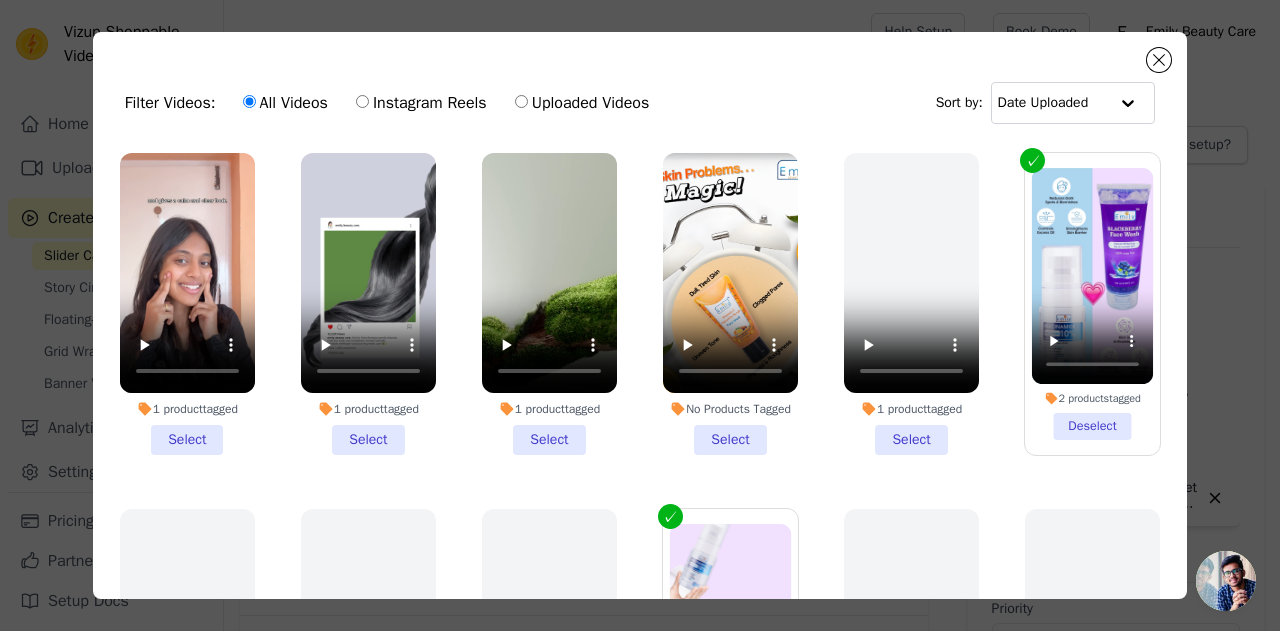 click on "1   product  tagged     Select" at bounding box center (187, 304) 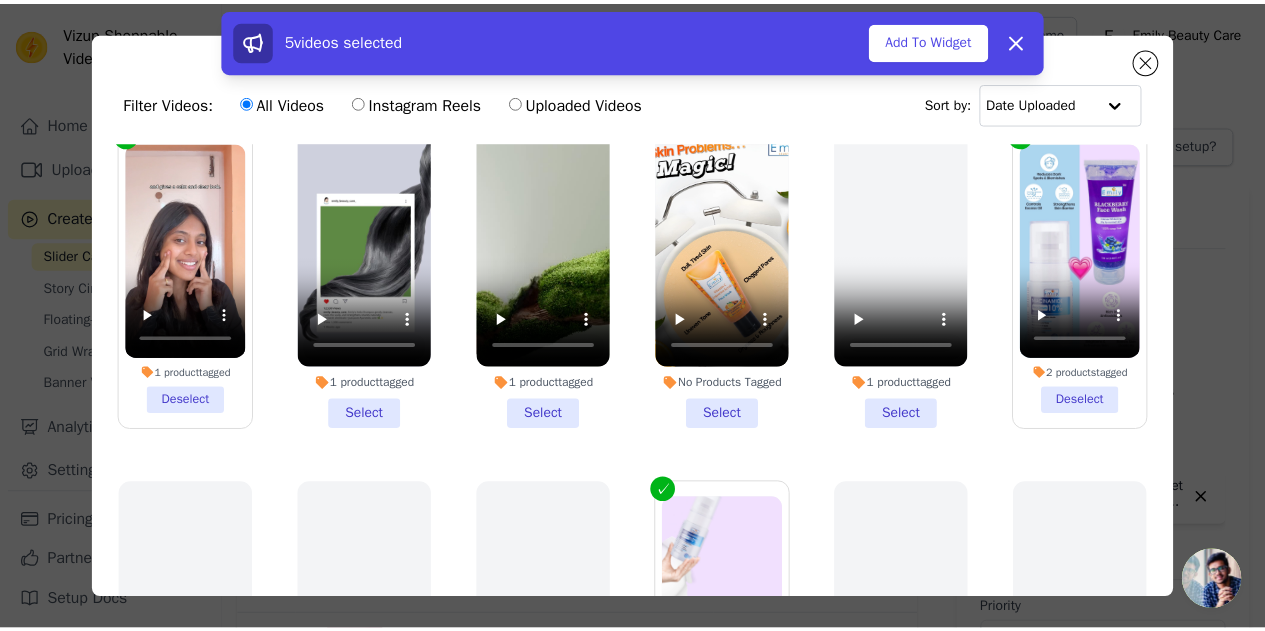 scroll, scrollTop: 0, scrollLeft: 0, axis: both 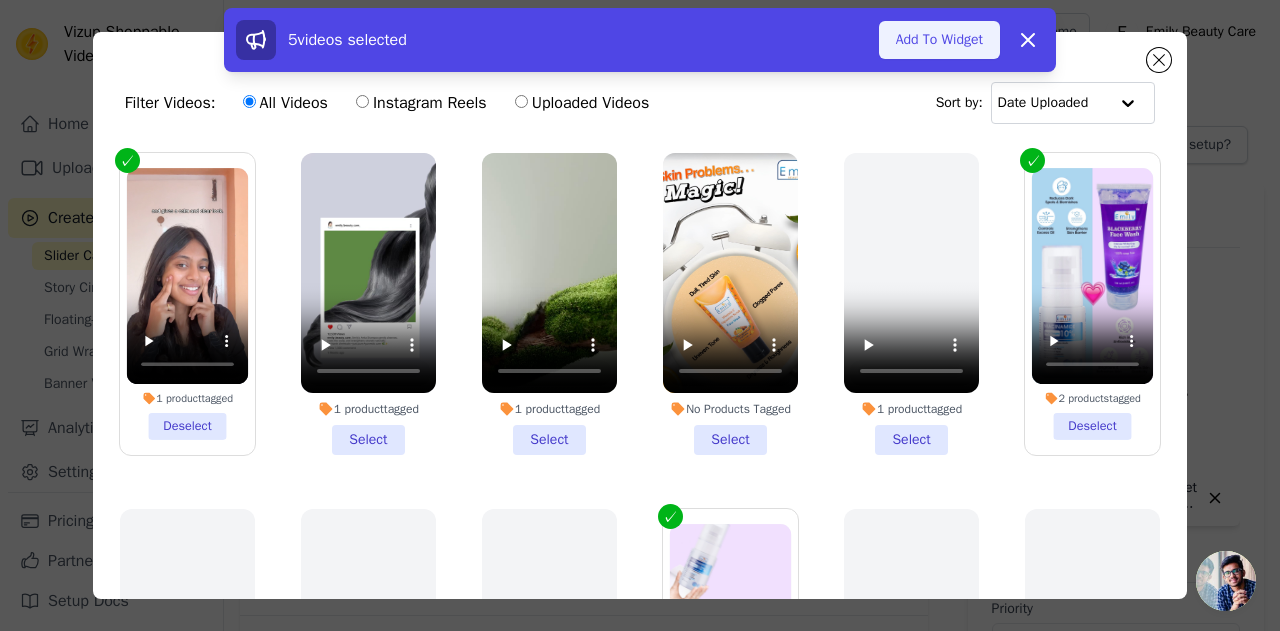 click on "Add To Widget" at bounding box center [939, 40] 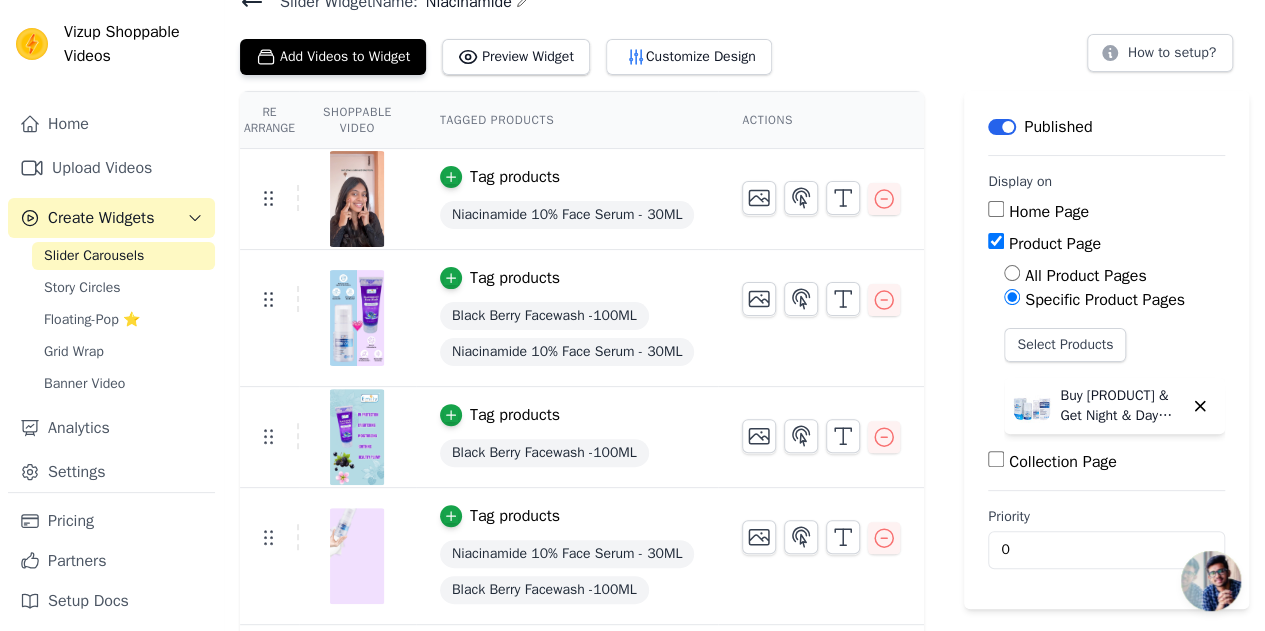 scroll, scrollTop: 182, scrollLeft: 0, axis: vertical 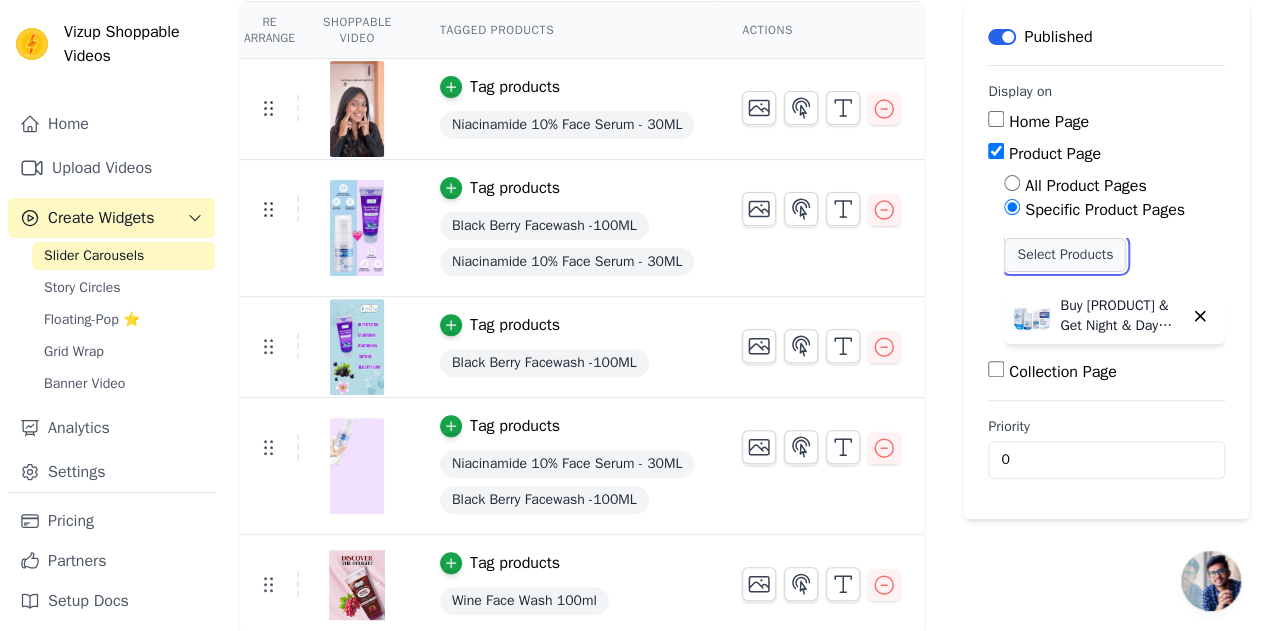 click on "Select Products" at bounding box center (1065, 255) 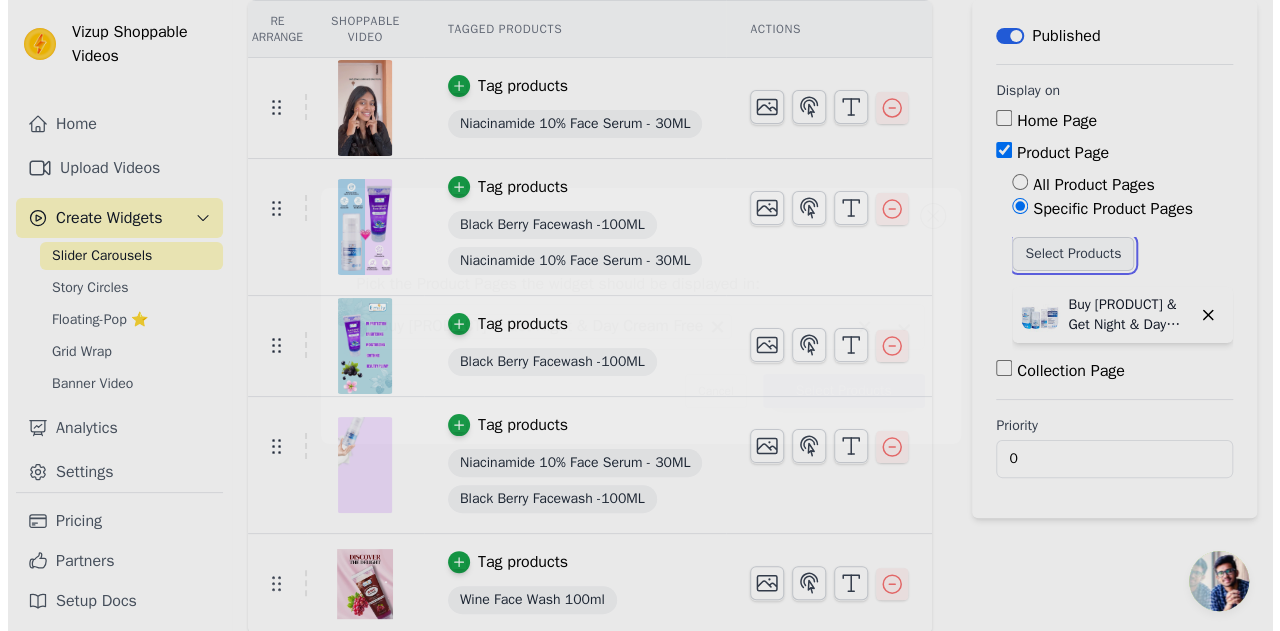 scroll, scrollTop: 0, scrollLeft: 0, axis: both 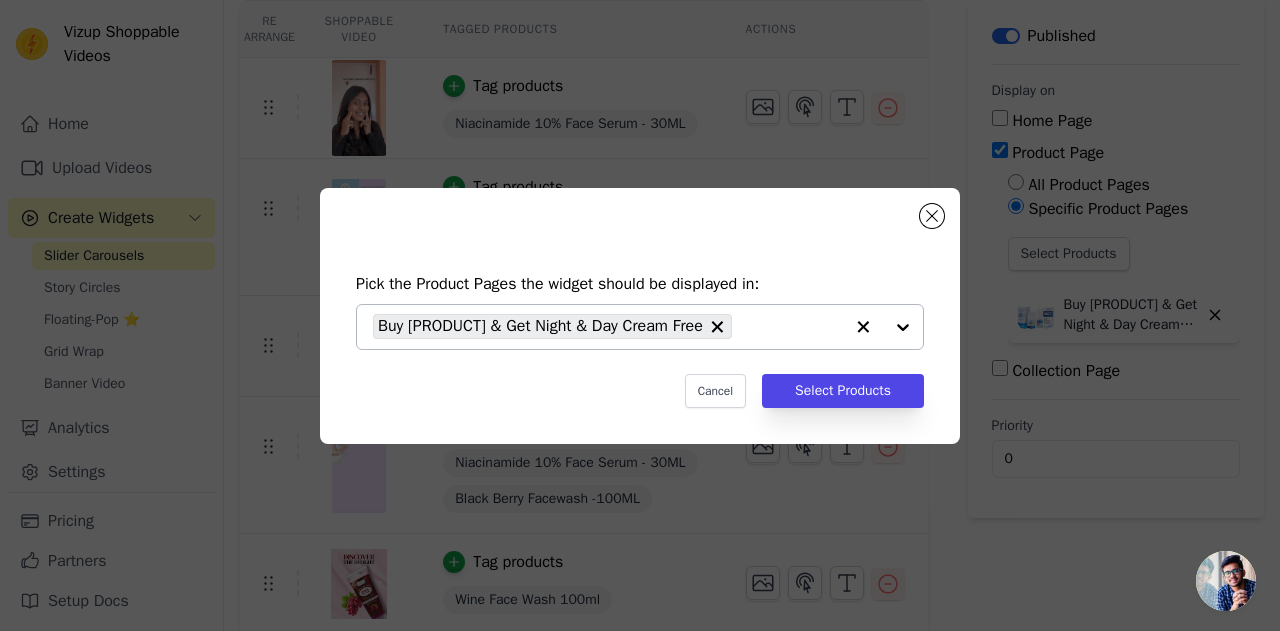 click 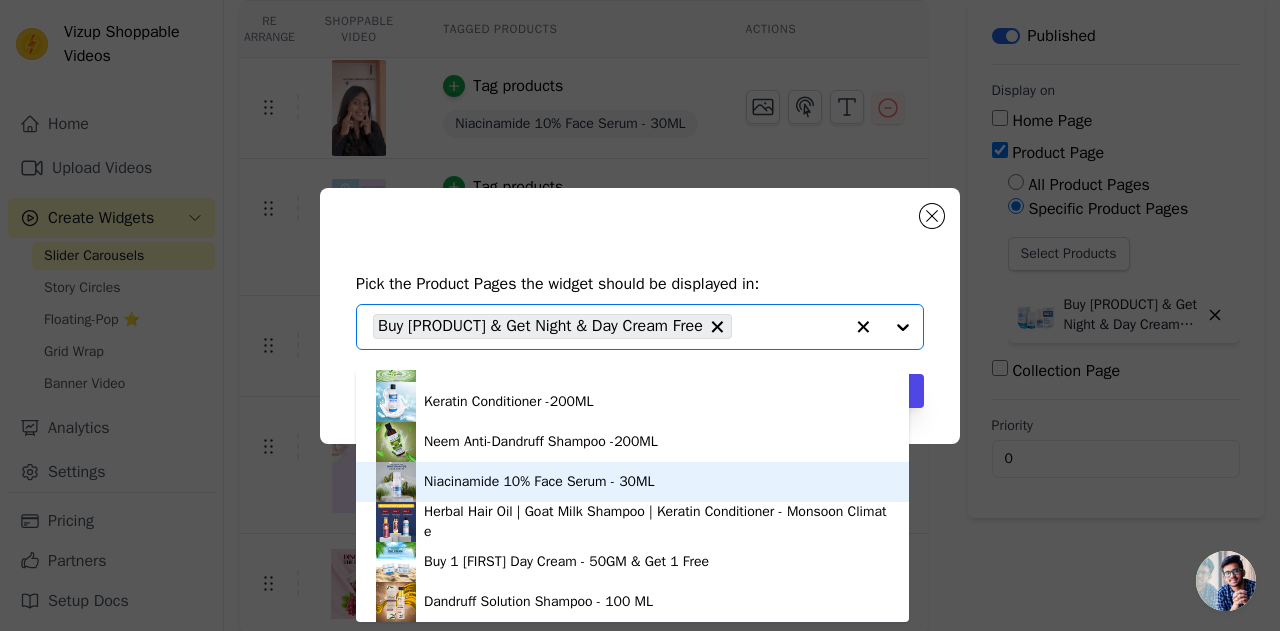 scroll, scrollTop: 100, scrollLeft: 0, axis: vertical 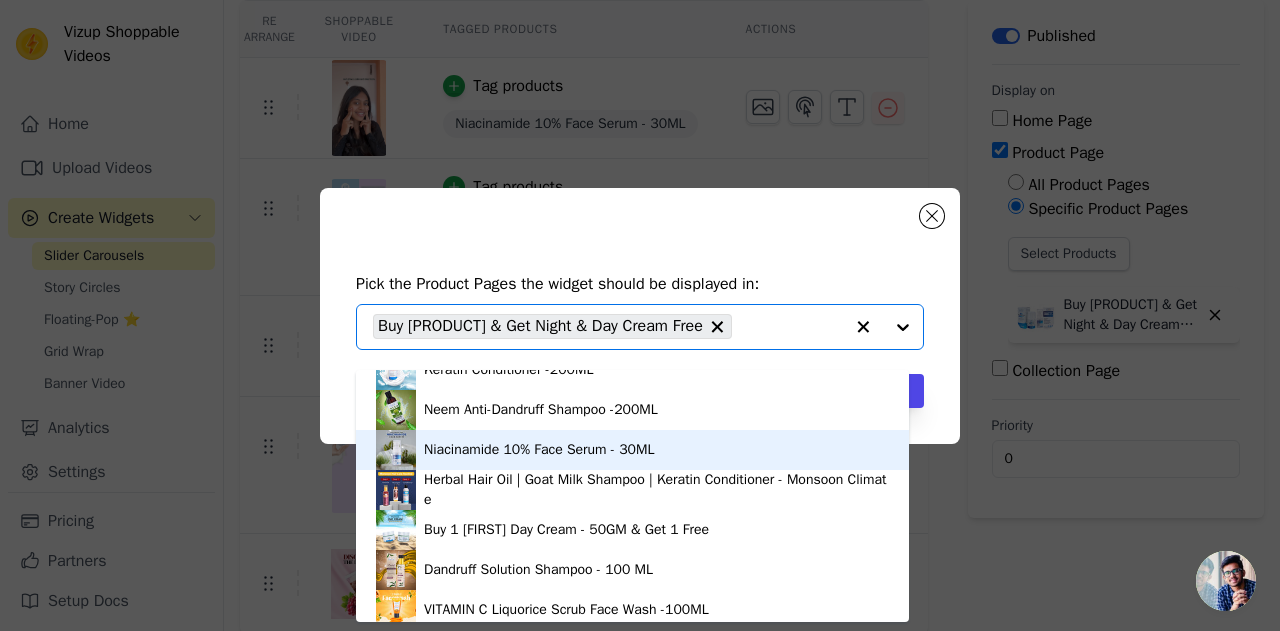 click on "Niacinamide 10%  Face Serum - 30ML" at bounding box center (632, 450) 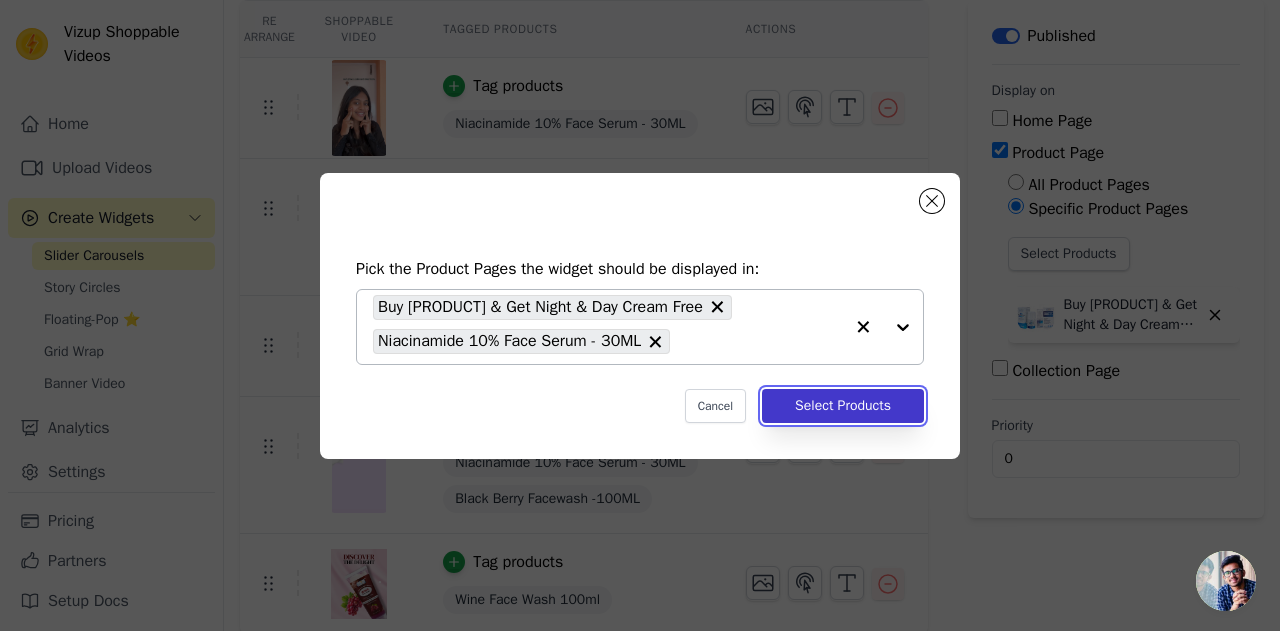 click on "Select Products" at bounding box center [843, 406] 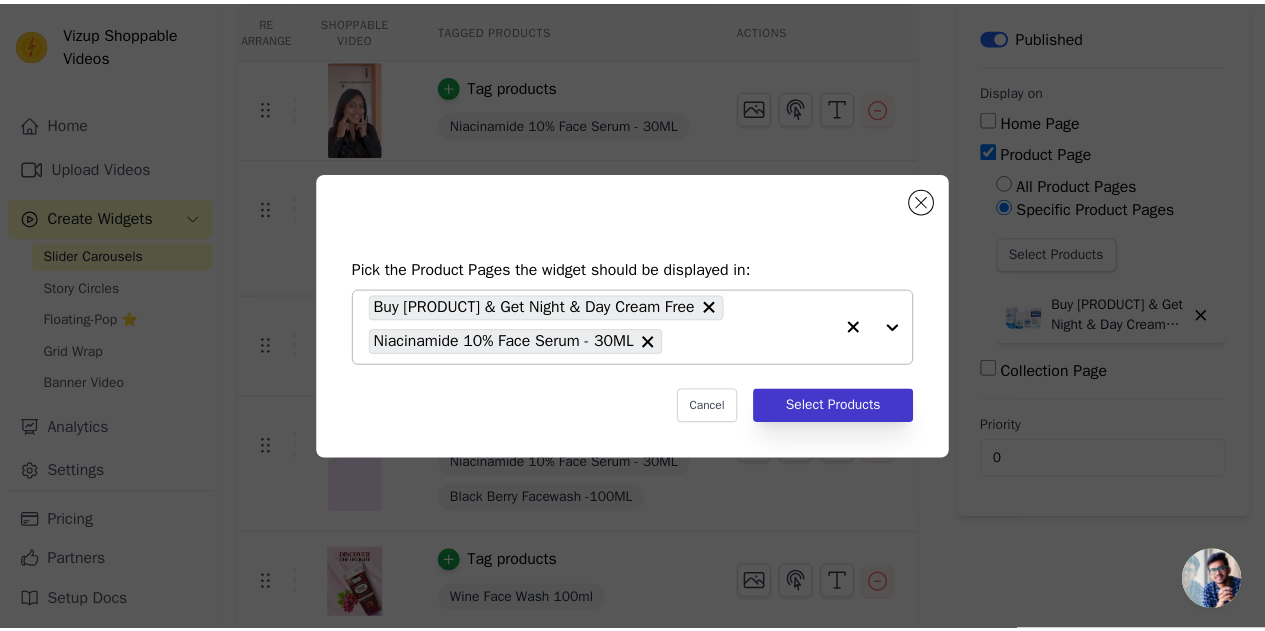 scroll, scrollTop: 182, scrollLeft: 0, axis: vertical 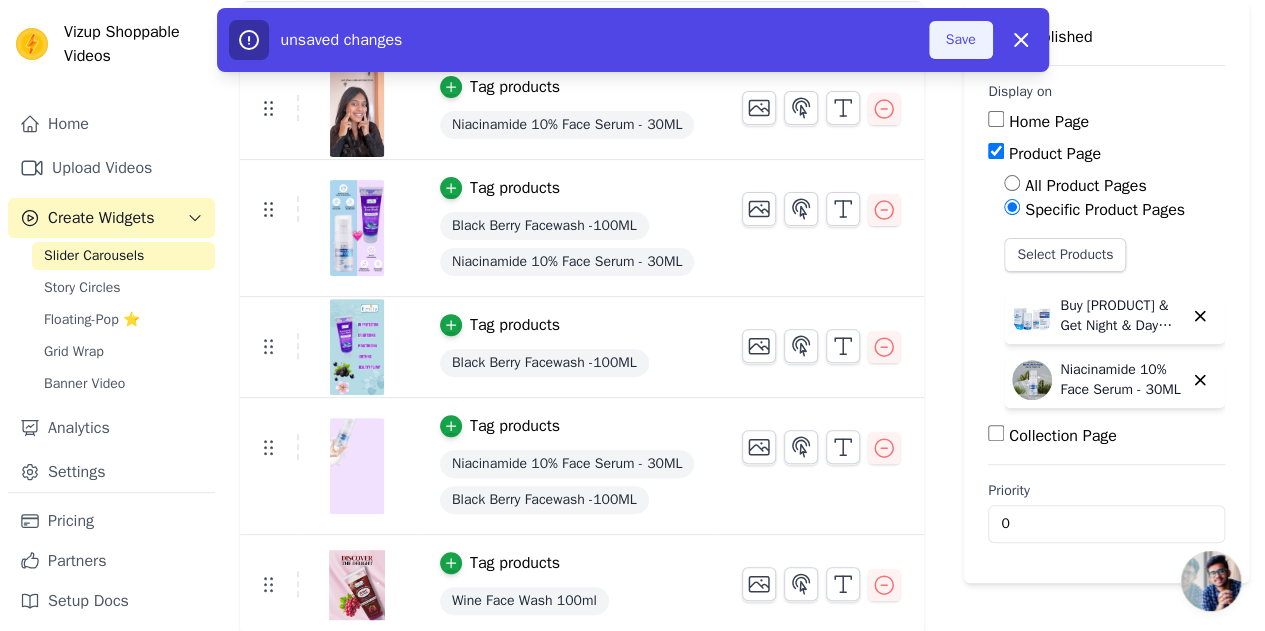 click on "Save" at bounding box center (961, 40) 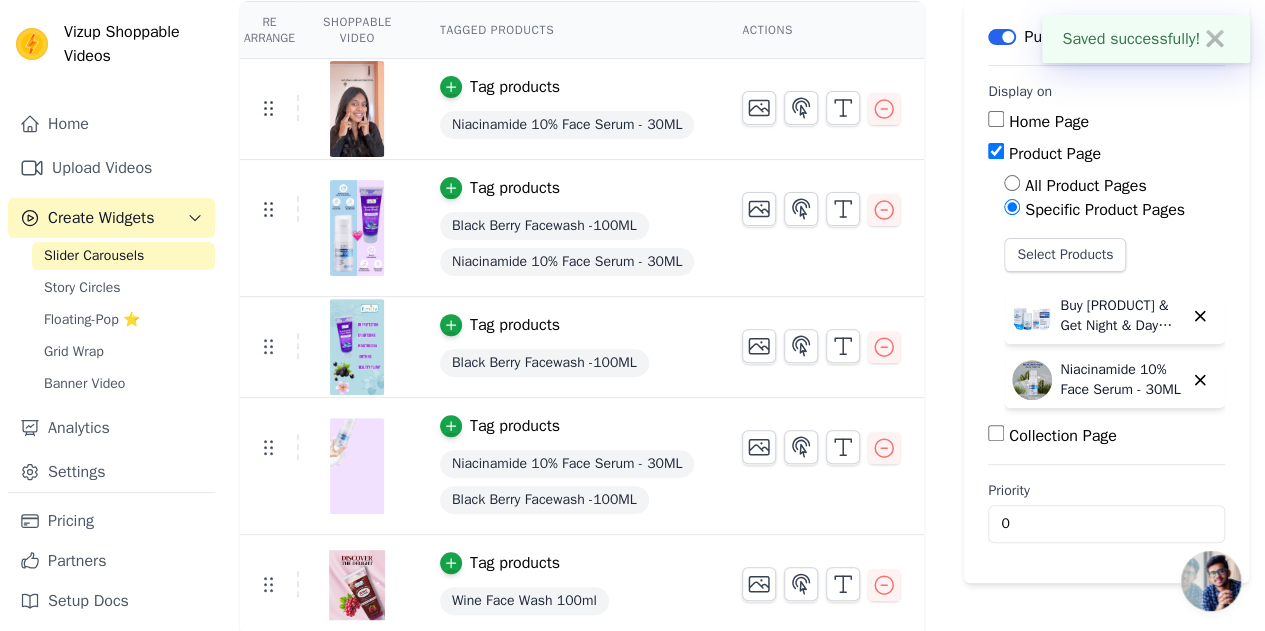 click on "Re Arrange   Shoppable Video   Tagged Products   Actions             Tag products   Niacinamide 10%  Face Serum - 30ML                             Tag products   Black Berry Facewash -100ML   Niacinamide 10%  Face Serum - 30ML                             Tag products   Black Berry Facewash -100ML                             Tag products   Niacinamide 10%  Face Serum - 30ML   Black Berry Facewash -100ML                             Tag products   Wine Face Wash 100ml                       Save Videos In This New Order   Save   Dismiss     Label     Published     Display on     Home Page     Product Page     All Product Pages     Specific Product Pages     Select Products       Buy Niacinamide Serum  & Get Night & Day Cream Free       Niacinamide 10%  Face Serum - 30ML         Collection Page       Priority   0" at bounding box center [744, 318] 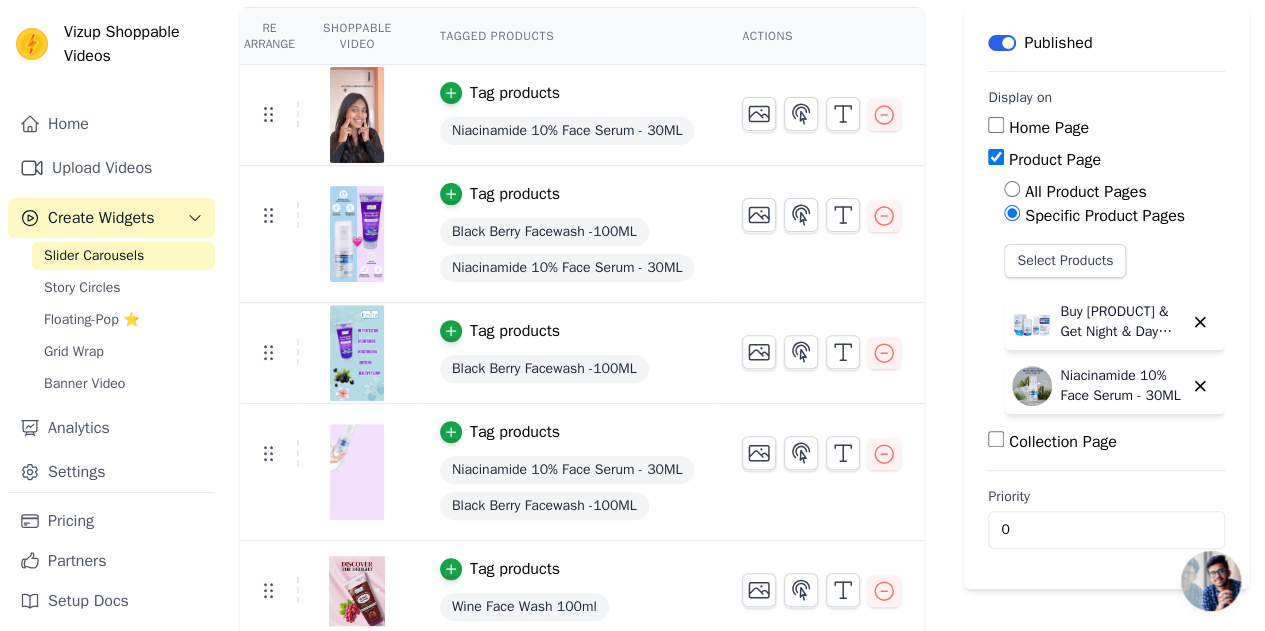 scroll, scrollTop: 182, scrollLeft: 0, axis: vertical 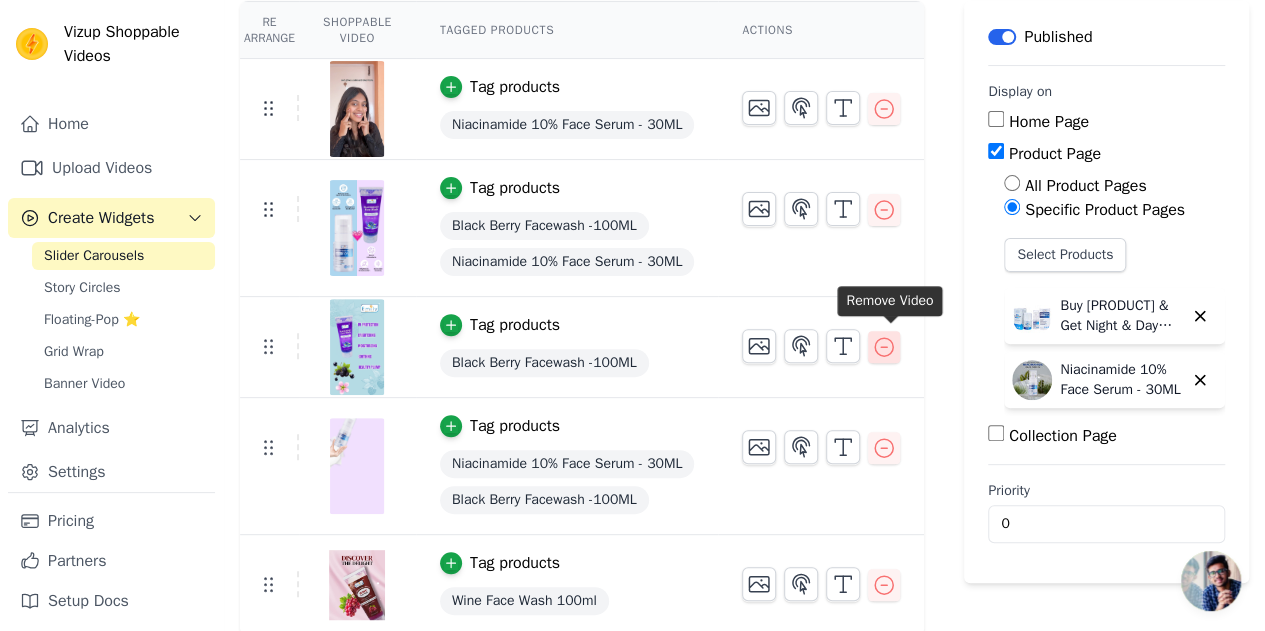click 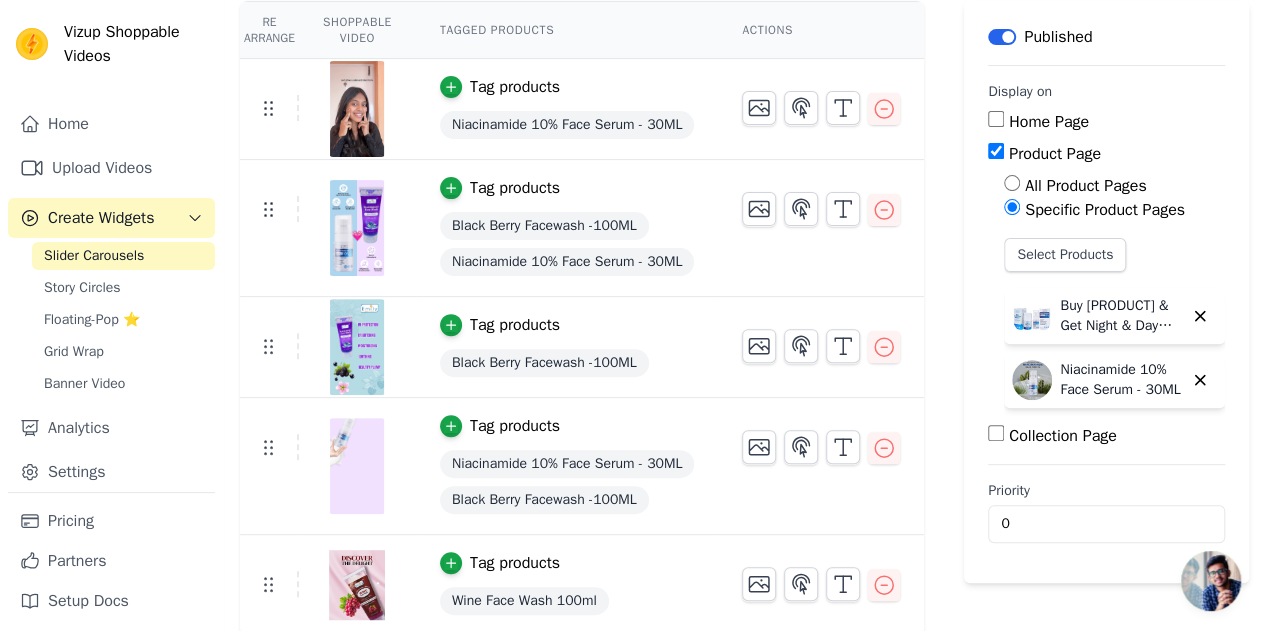 scroll, scrollTop: 130, scrollLeft: 0, axis: vertical 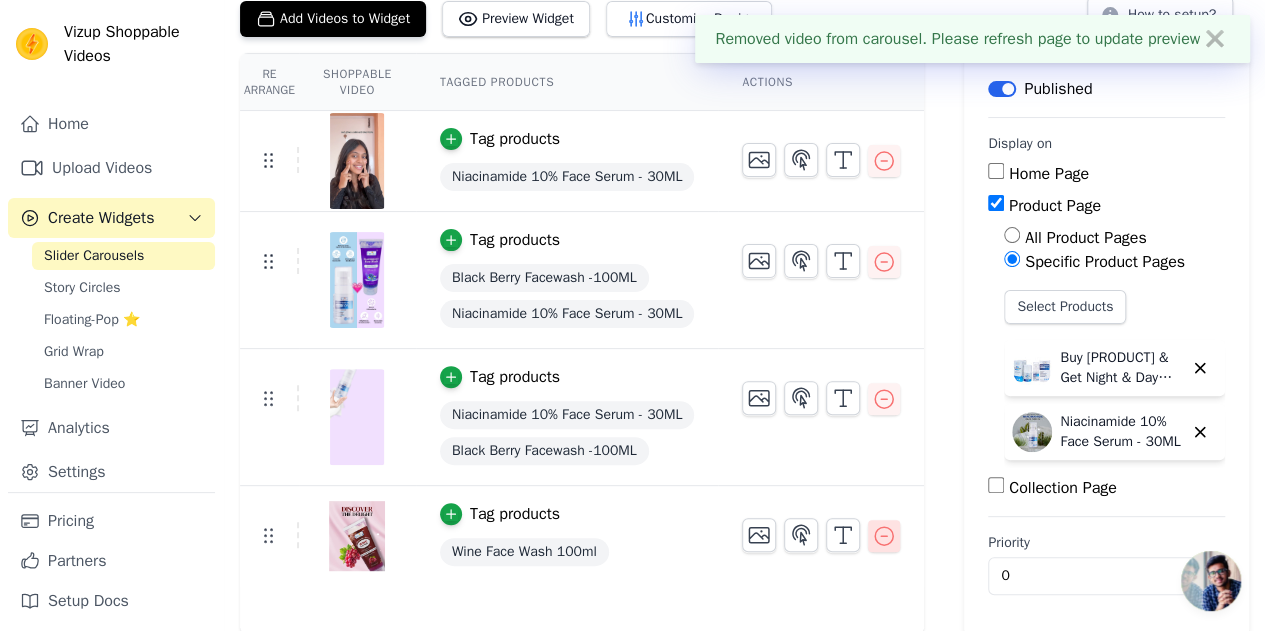 click 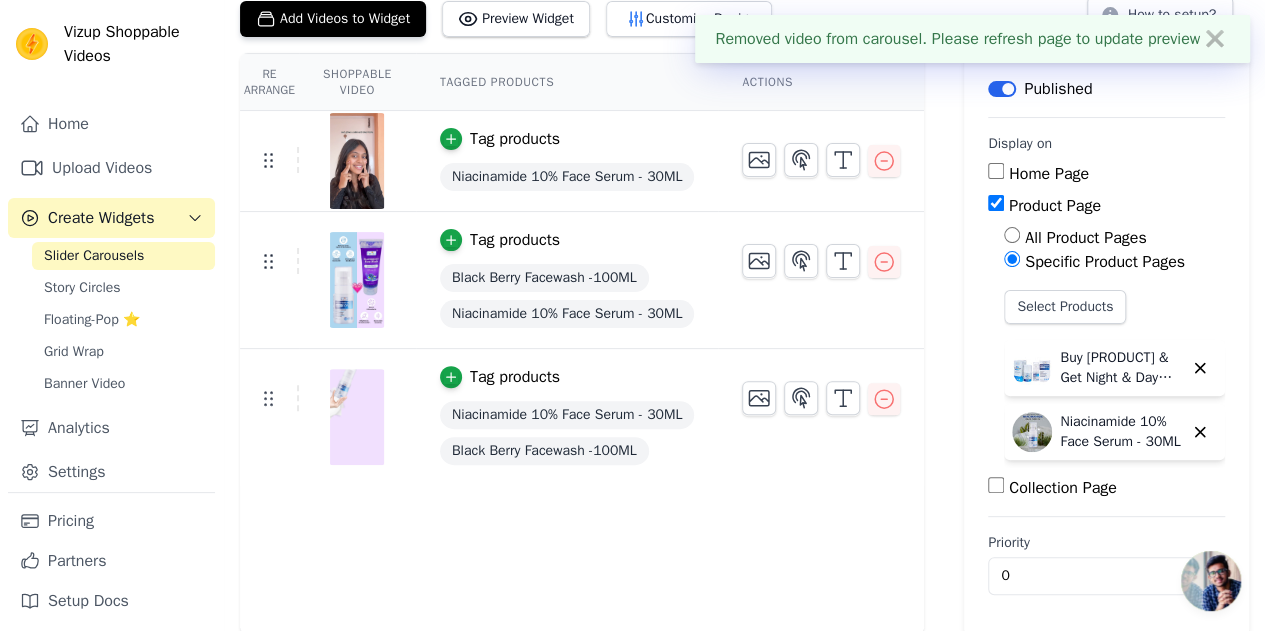scroll, scrollTop: 0, scrollLeft: 0, axis: both 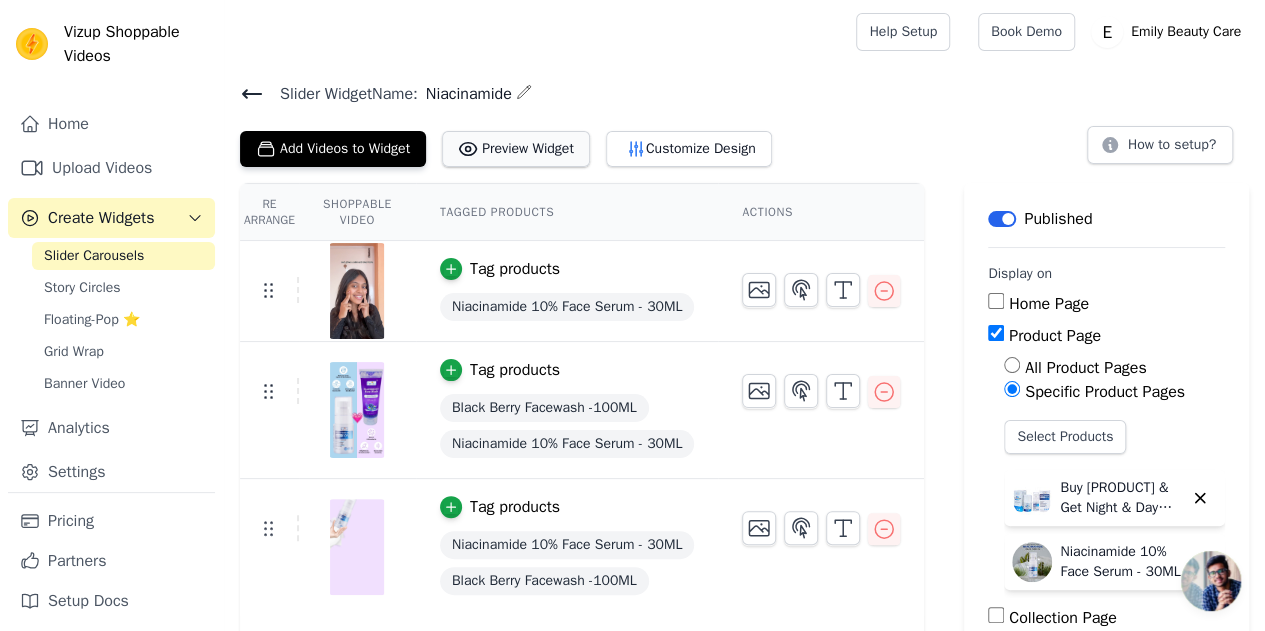 click on "Preview Widget" at bounding box center (516, 149) 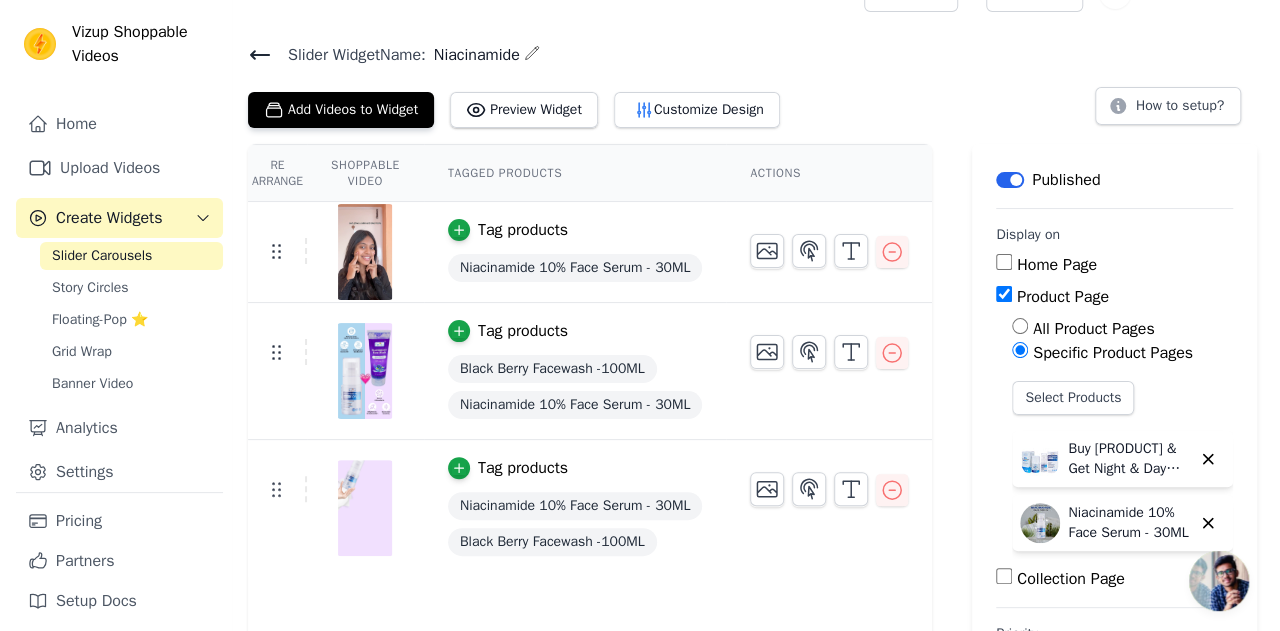 scroll, scrollTop: 0, scrollLeft: 0, axis: both 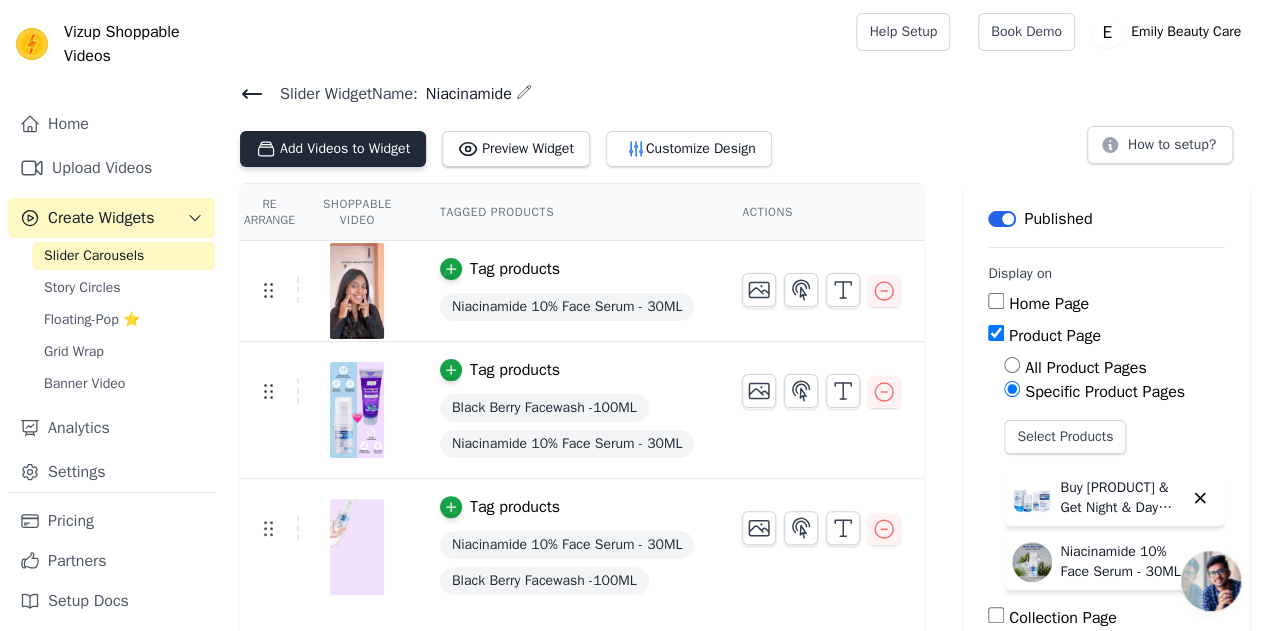click on "Add Videos to Widget" at bounding box center (333, 149) 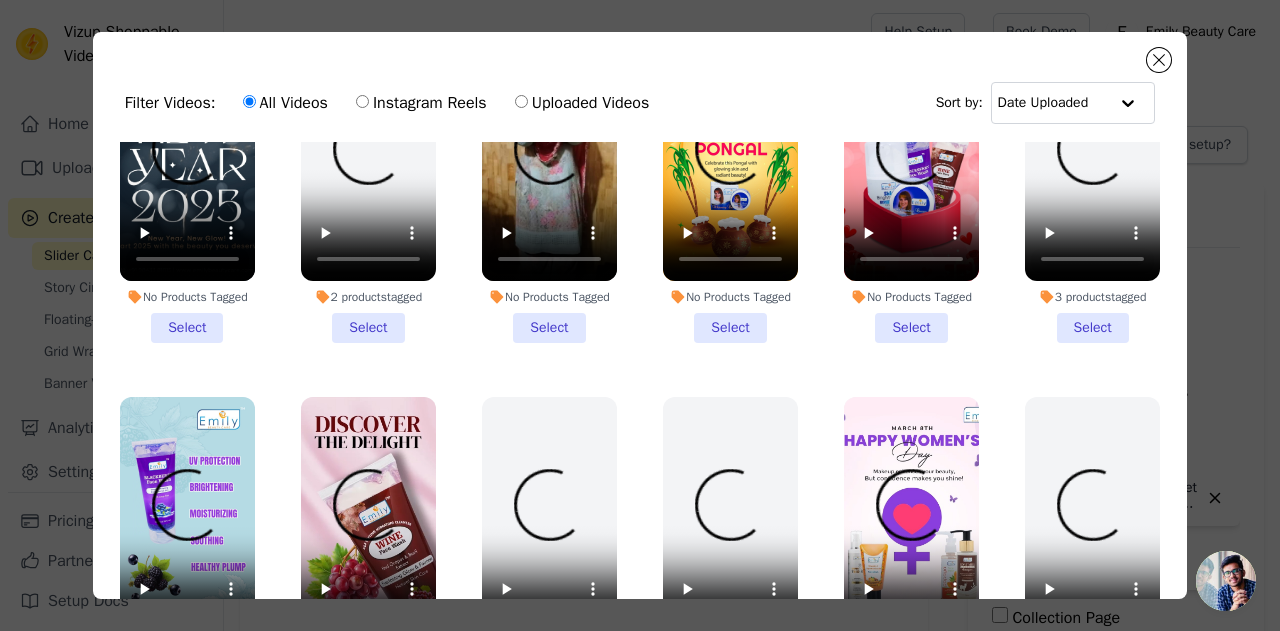 scroll, scrollTop: 868, scrollLeft: 0, axis: vertical 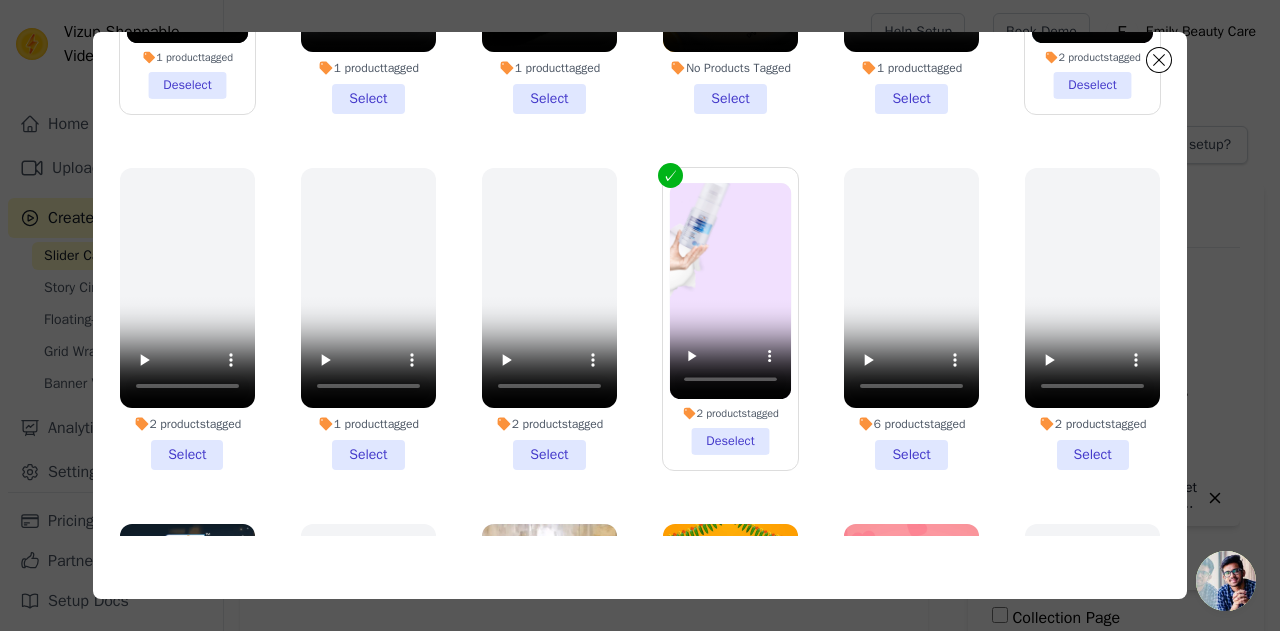 click on "2   products  tagged     Deselect" at bounding box center (731, 319) 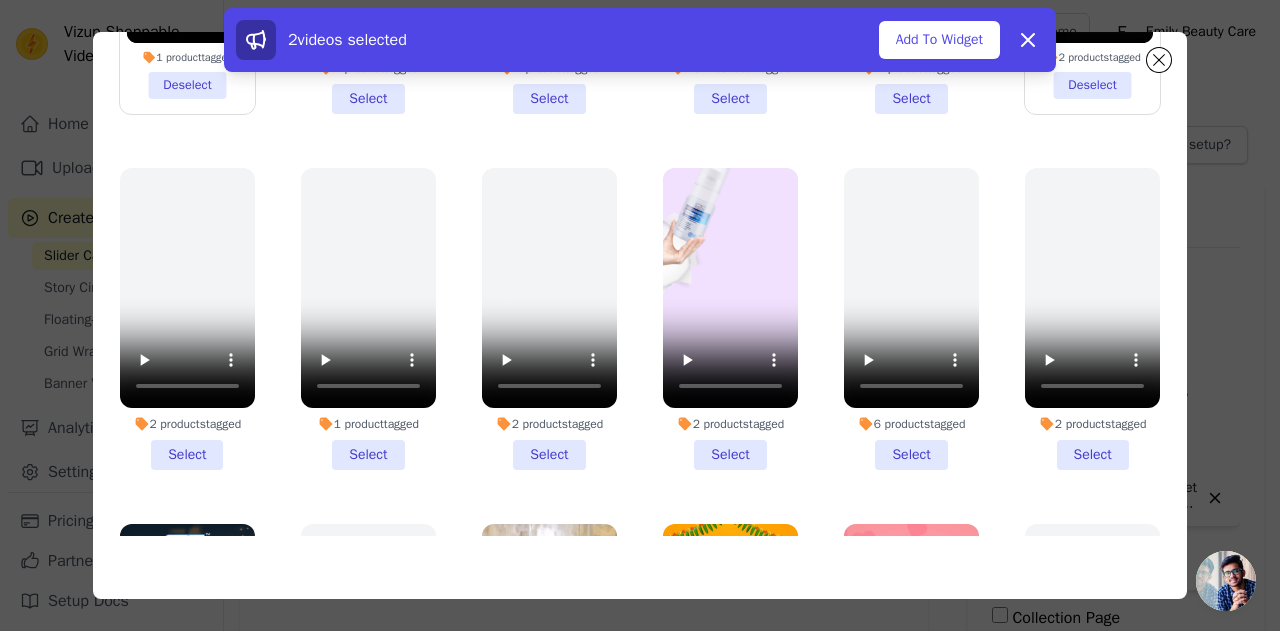 click on "2   products  tagged     Select" at bounding box center [730, 319] 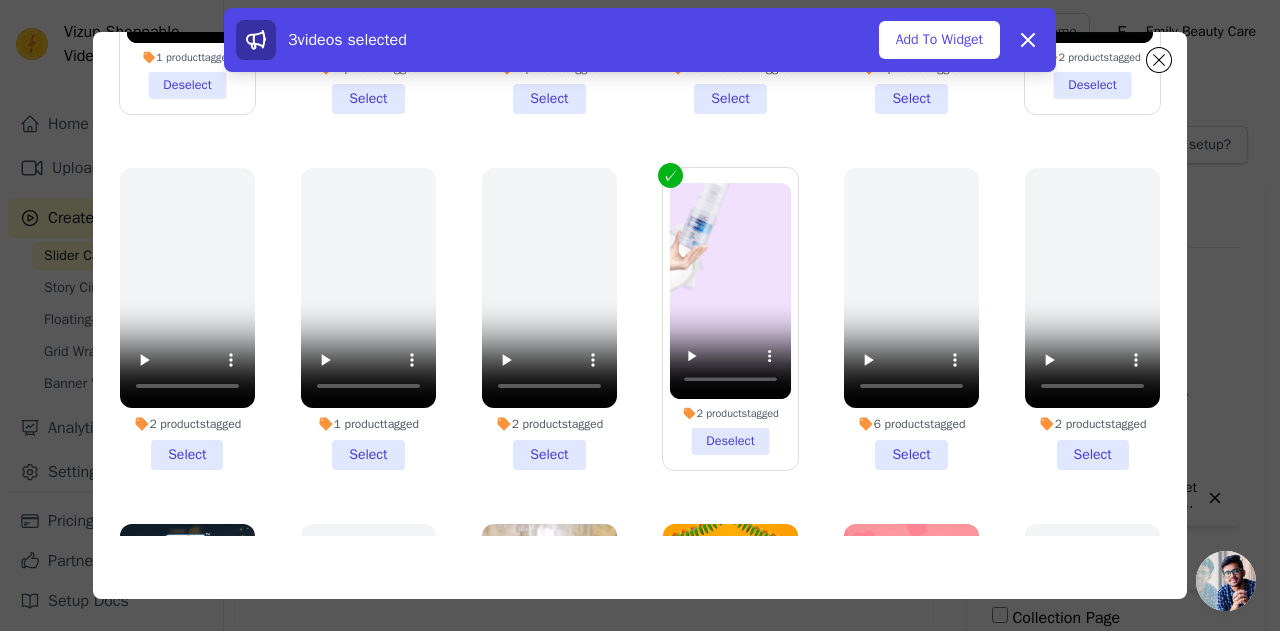 scroll, scrollTop: 0, scrollLeft: 0, axis: both 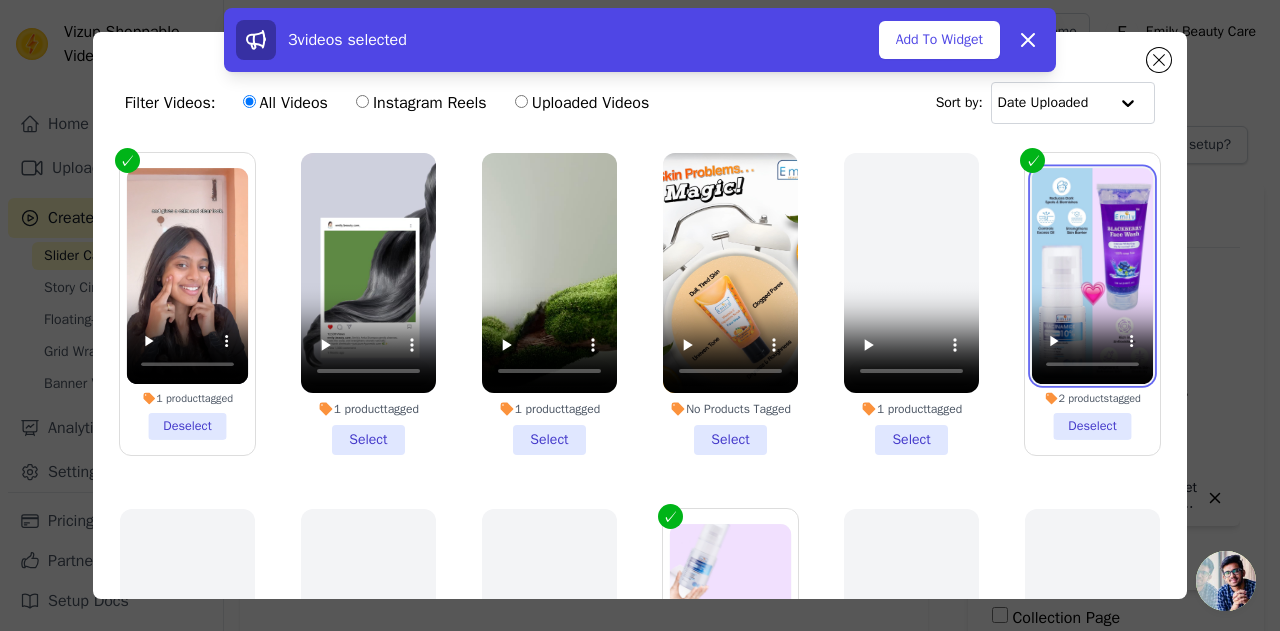 click at bounding box center (1093, 276) 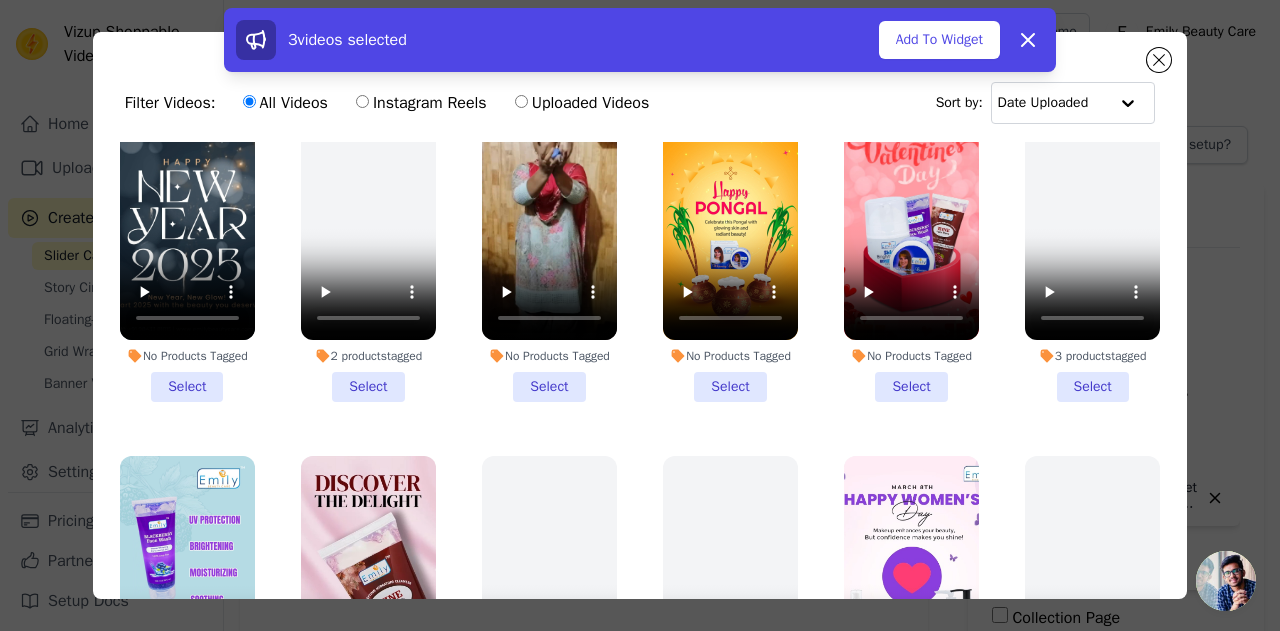 scroll, scrollTop: 868, scrollLeft: 0, axis: vertical 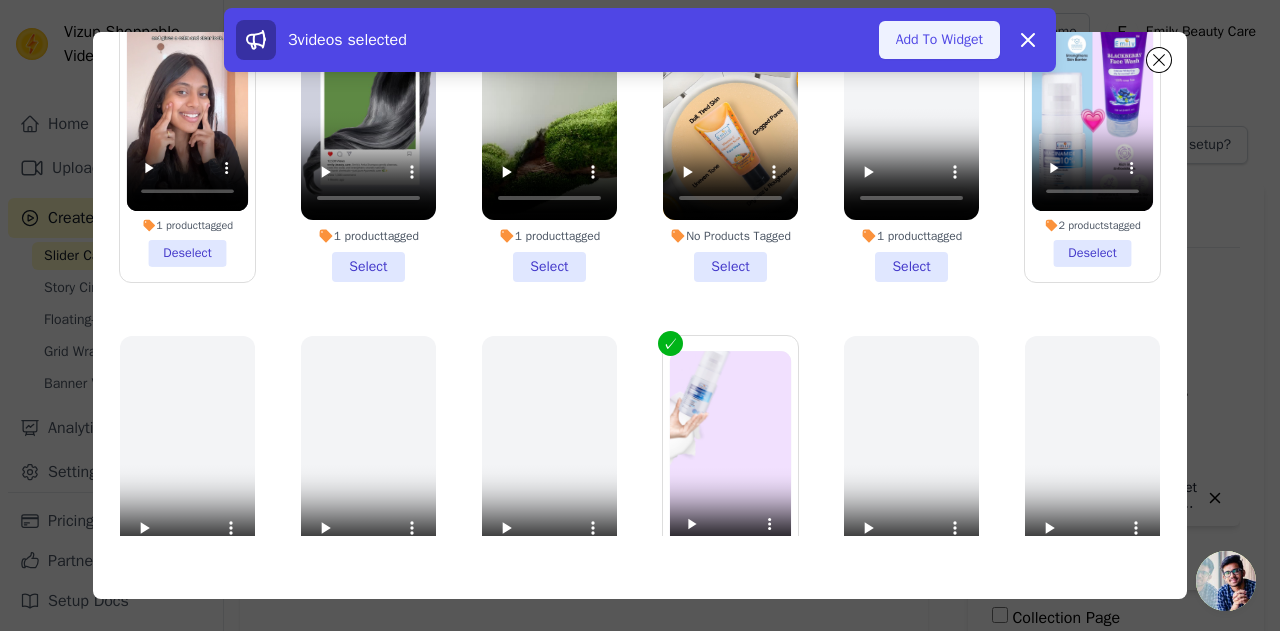 click on "Add To Widget" at bounding box center [939, 40] 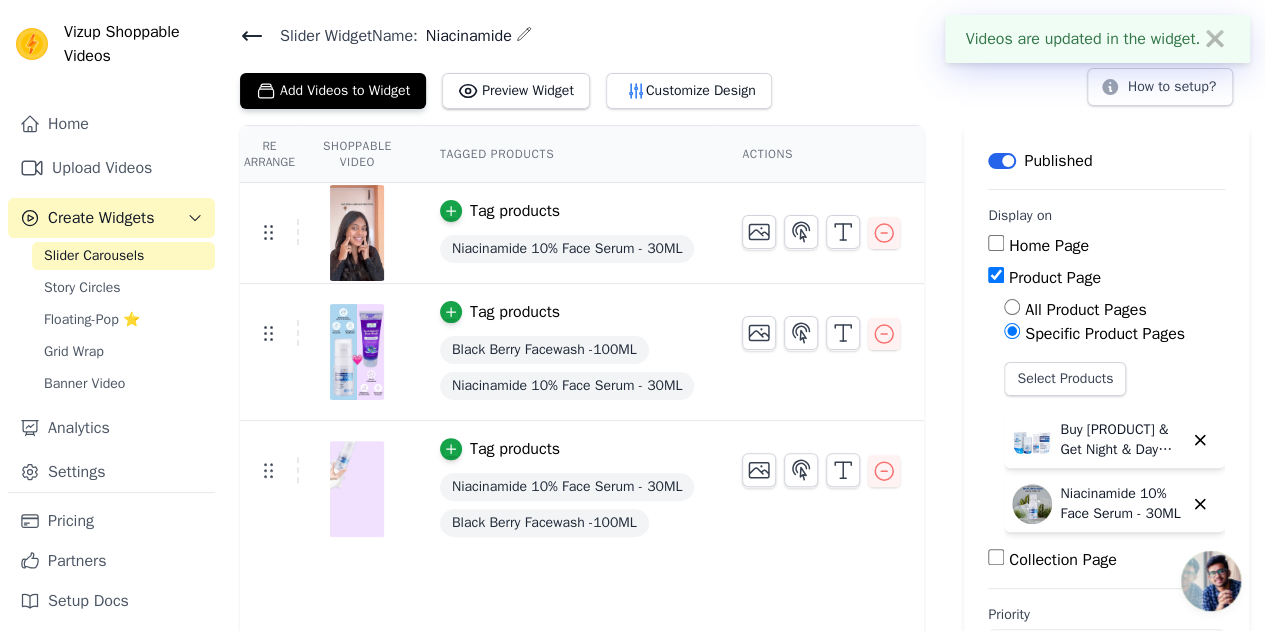 scroll, scrollTop: 0, scrollLeft: 0, axis: both 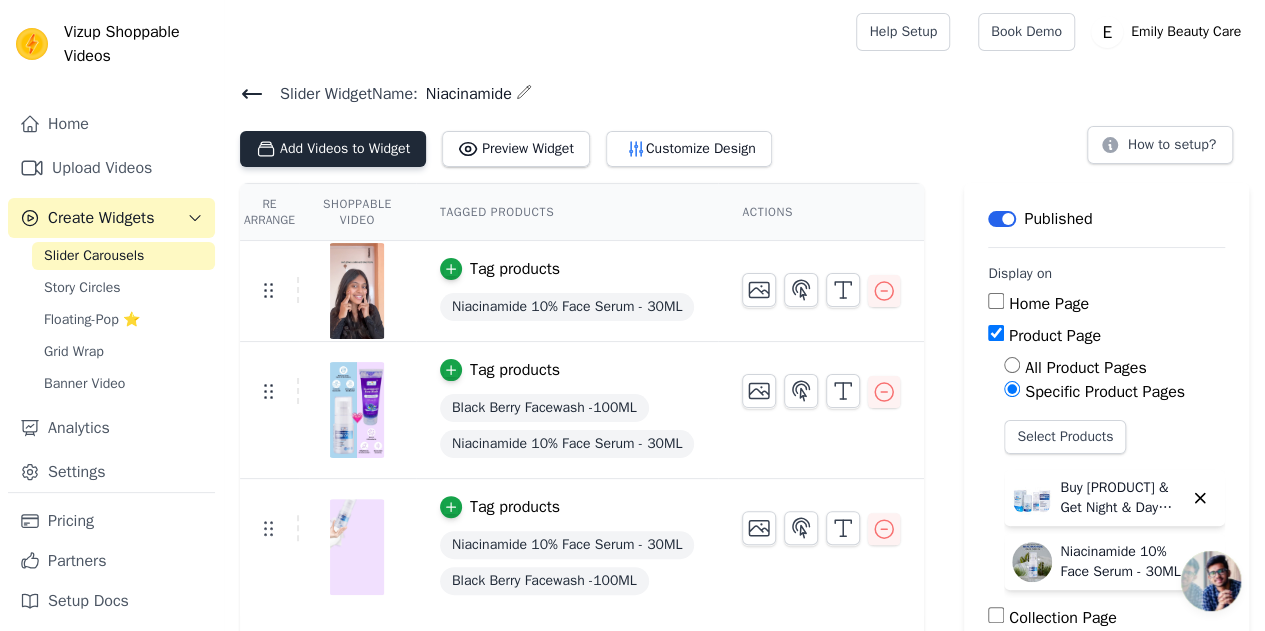 click on "Add Videos to Widget" at bounding box center [333, 149] 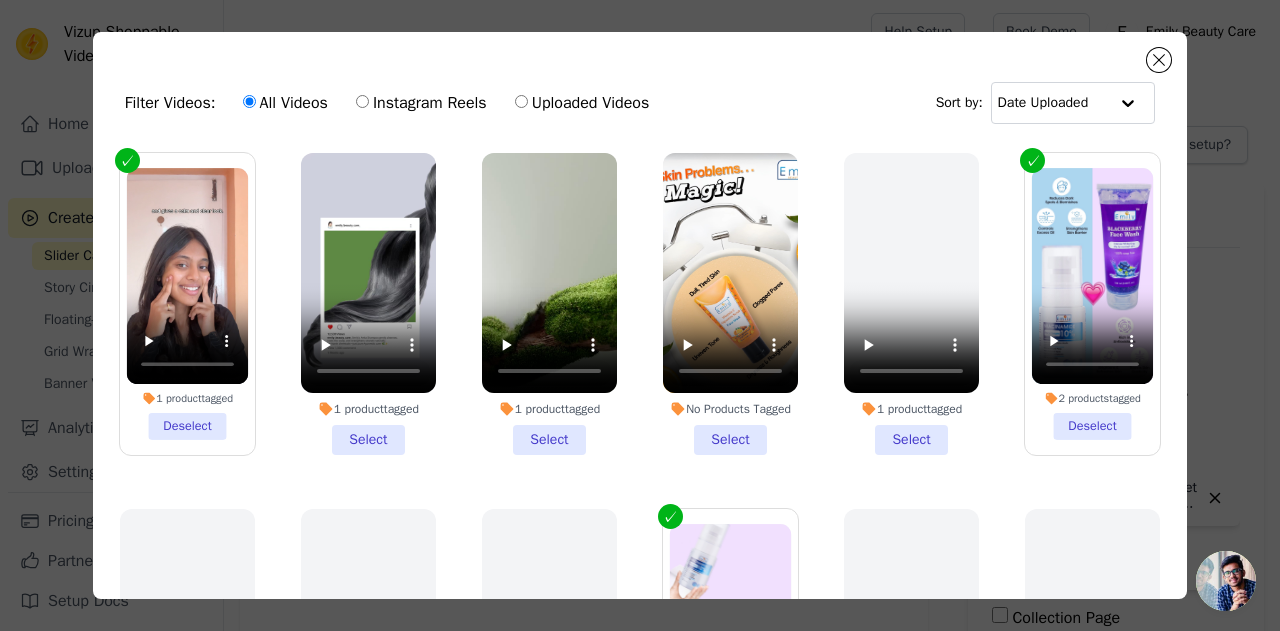 click on "No Products Tagged     Select" at bounding box center (730, 304) 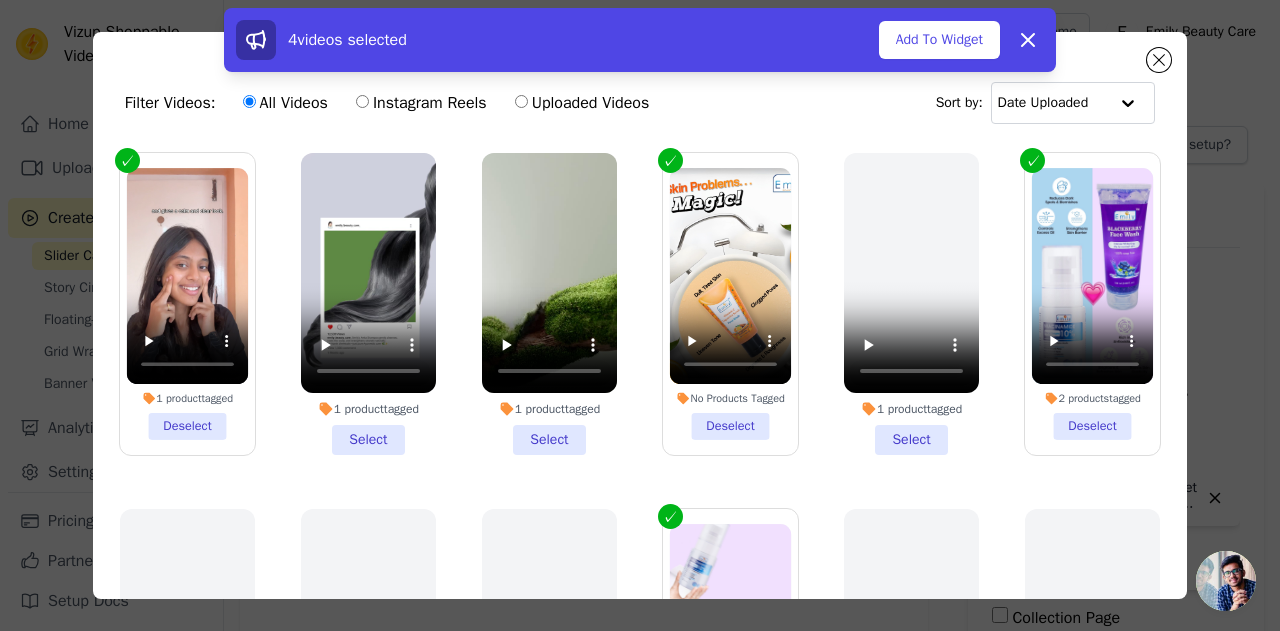 click on "1   product  tagged     Select" at bounding box center [549, 304] 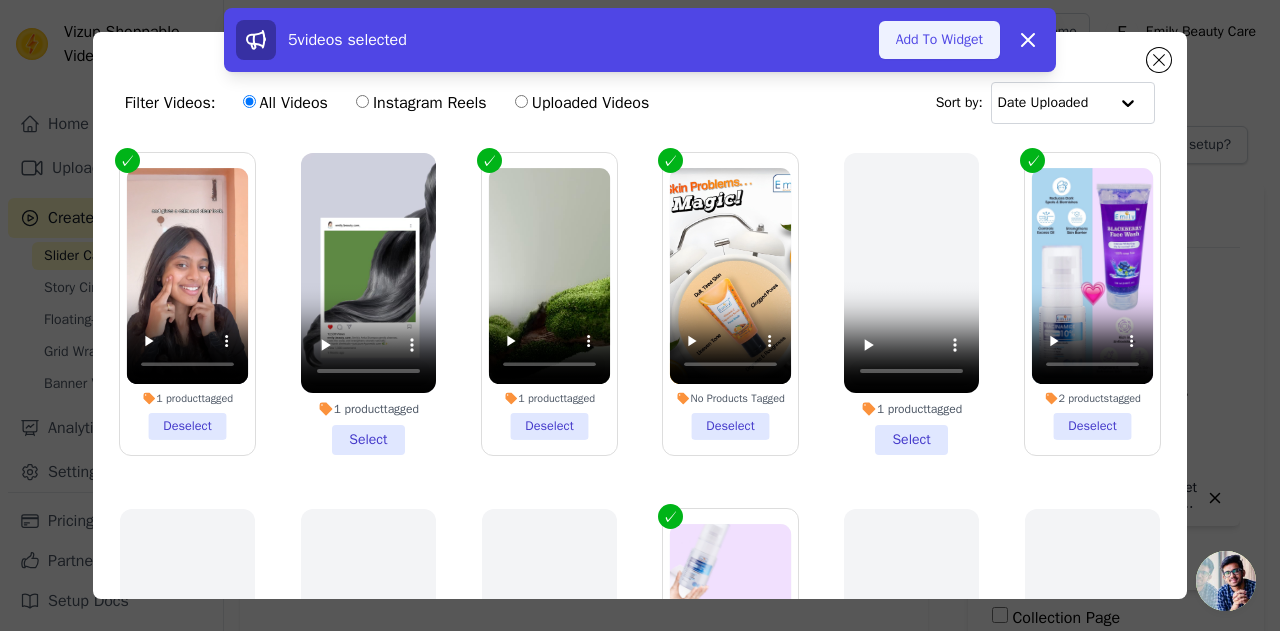 click on "Add To Widget" at bounding box center [939, 40] 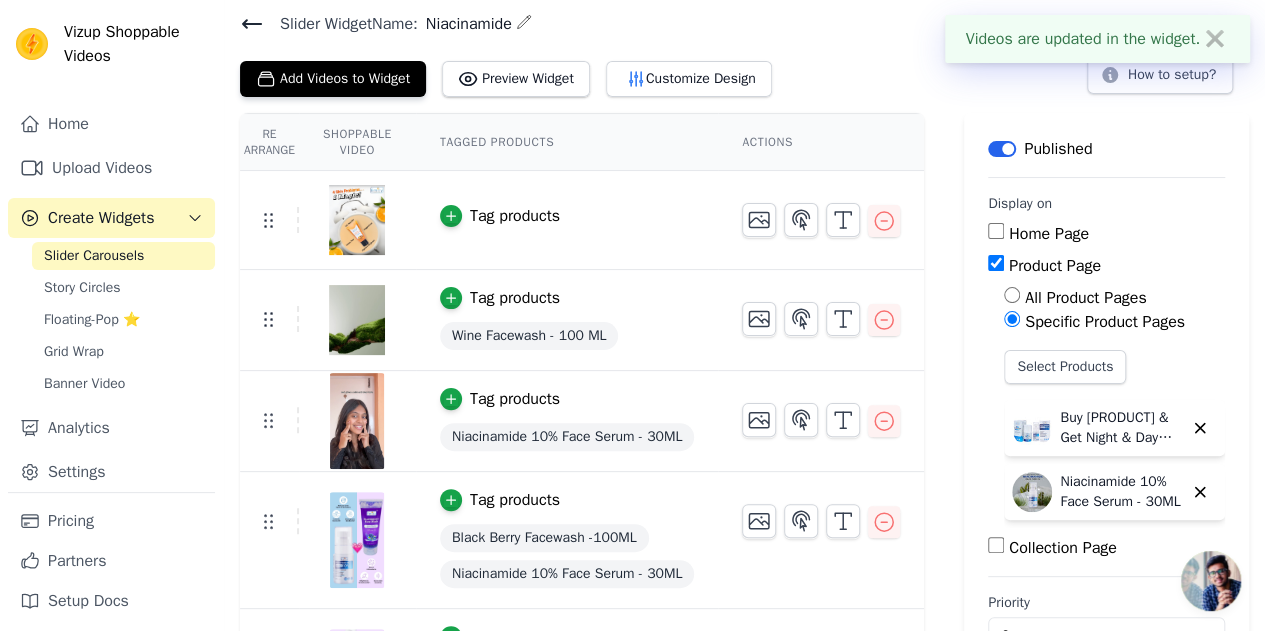 scroll, scrollTop: 100, scrollLeft: 0, axis: vertical 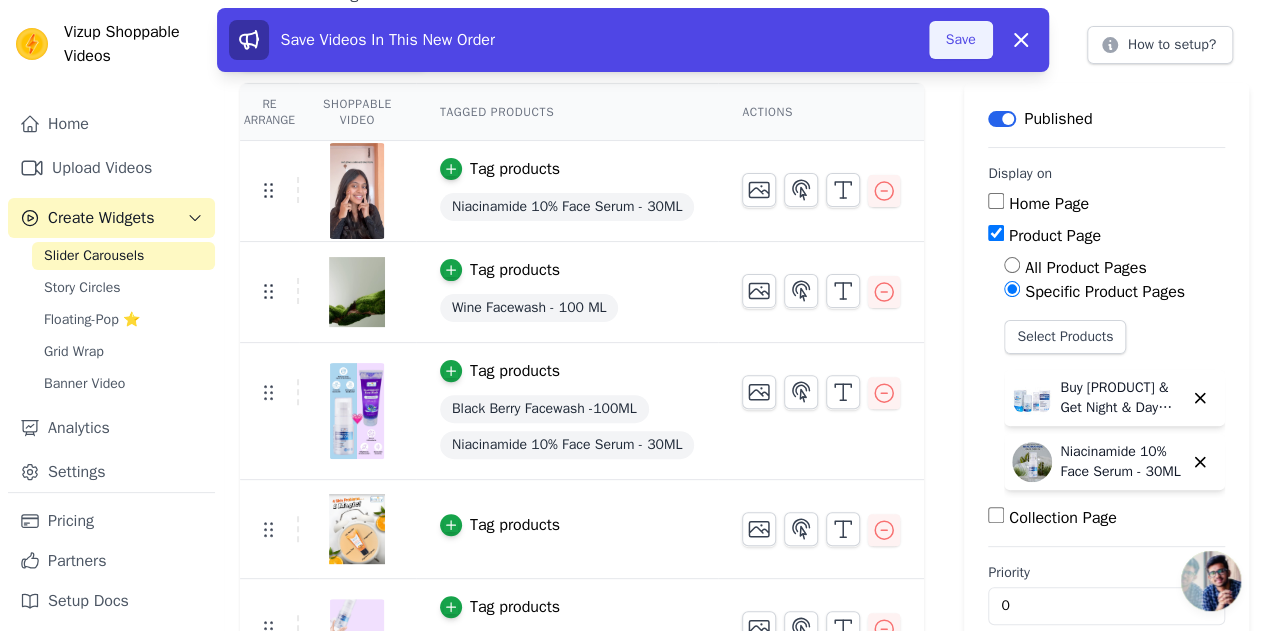 click on "Save" at bounding box center [961, 40] 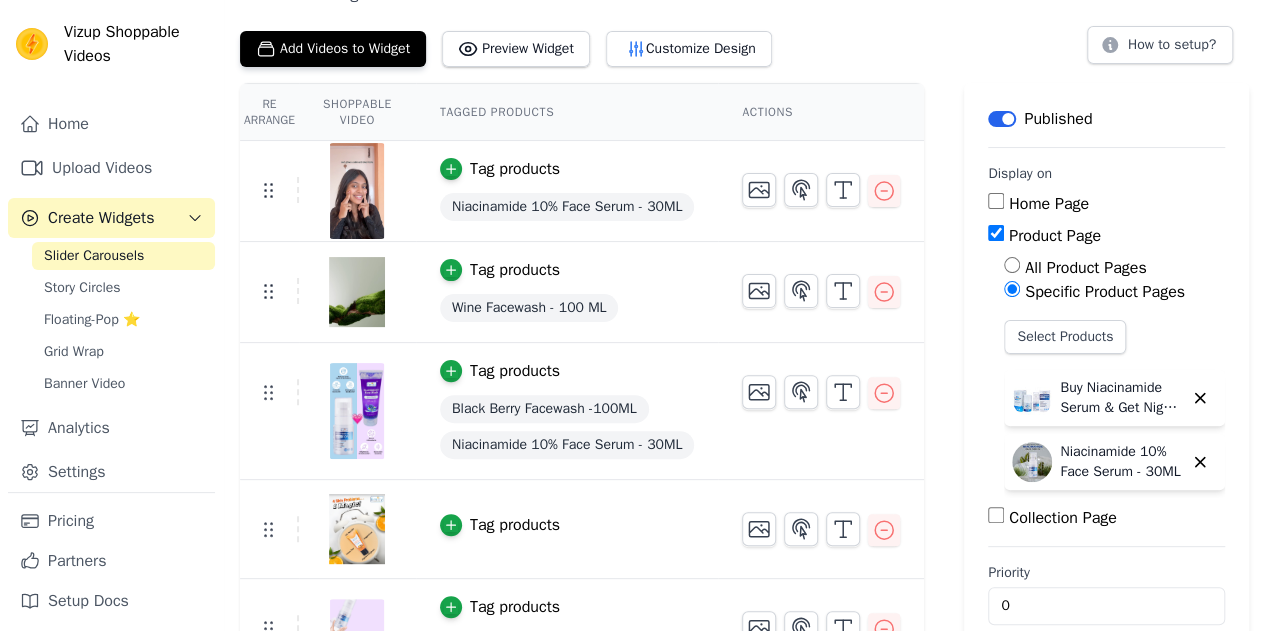 scroll, scrollTop: 100, scrollLeft: 0, axis: vertical 